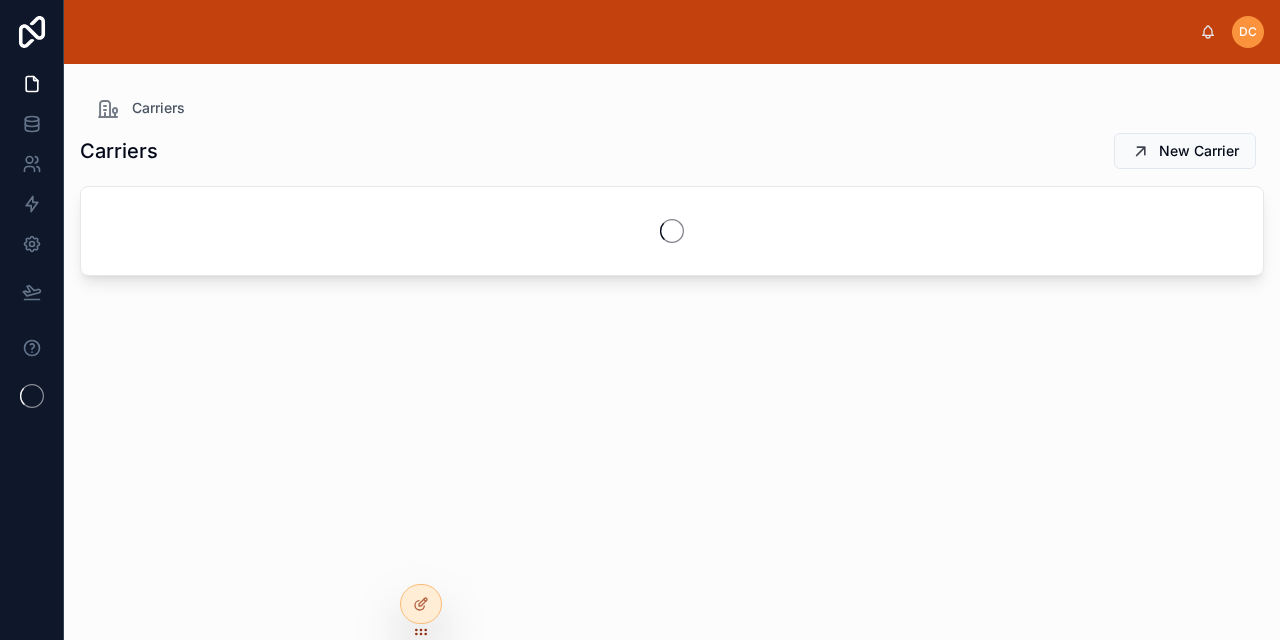 scroll, scrollTop: 0, scrollLeft: 0, axis: both 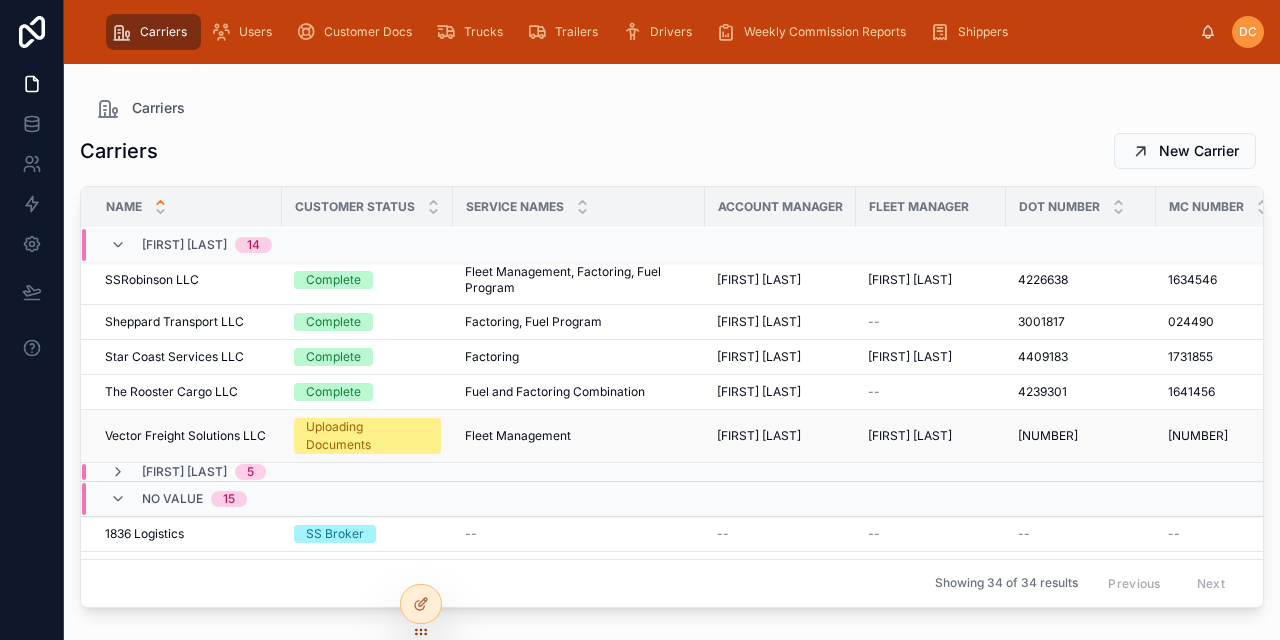 click on "Fleet Management Fleet Management" at bounding box center [579, 436] 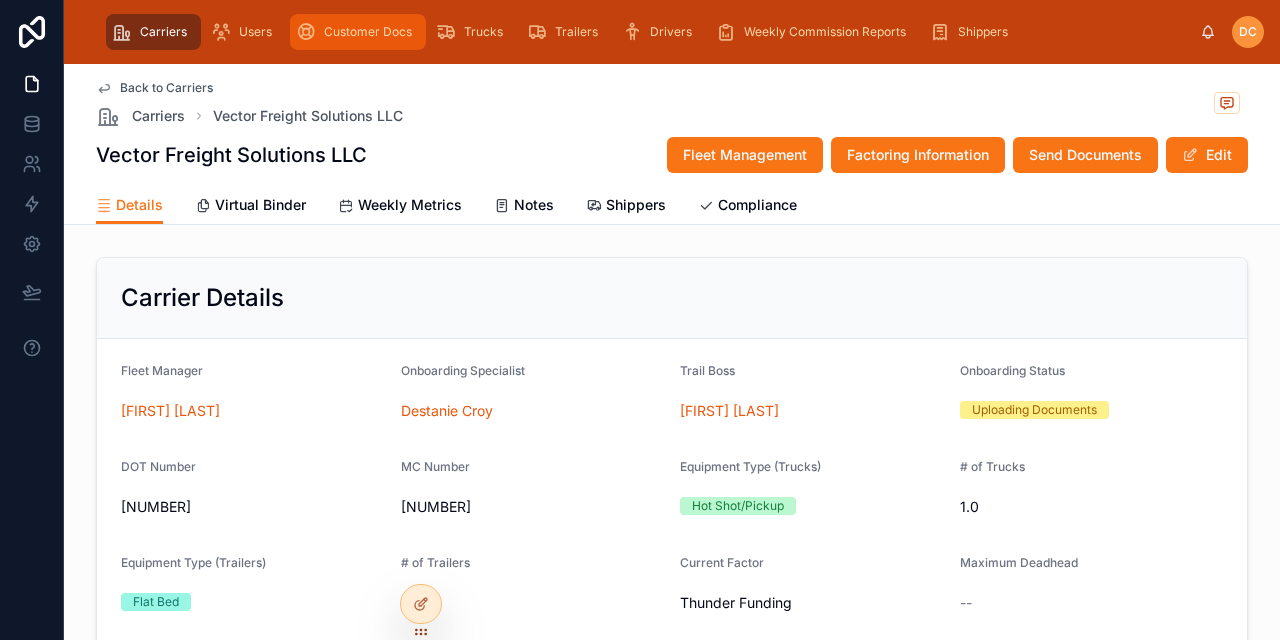 click on "Customer Docs" at bounding box center (358, 32) 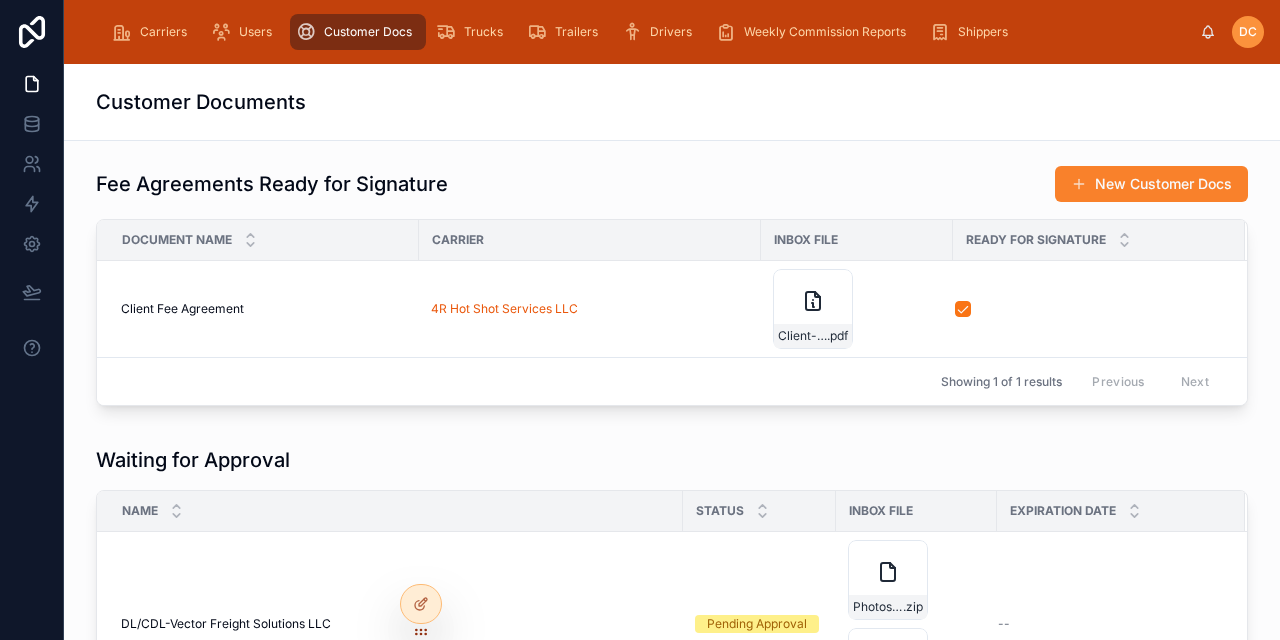click on "New Customer Docs" at bounding box center [1151, 184] 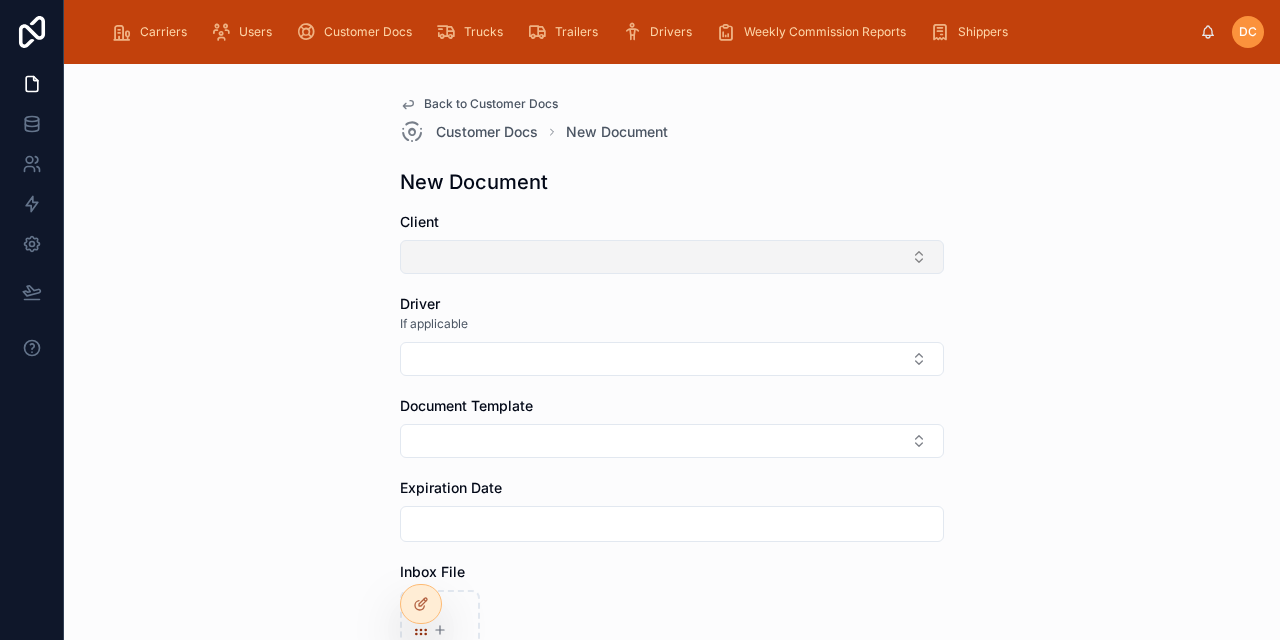 click at bounding box center [672, 257] 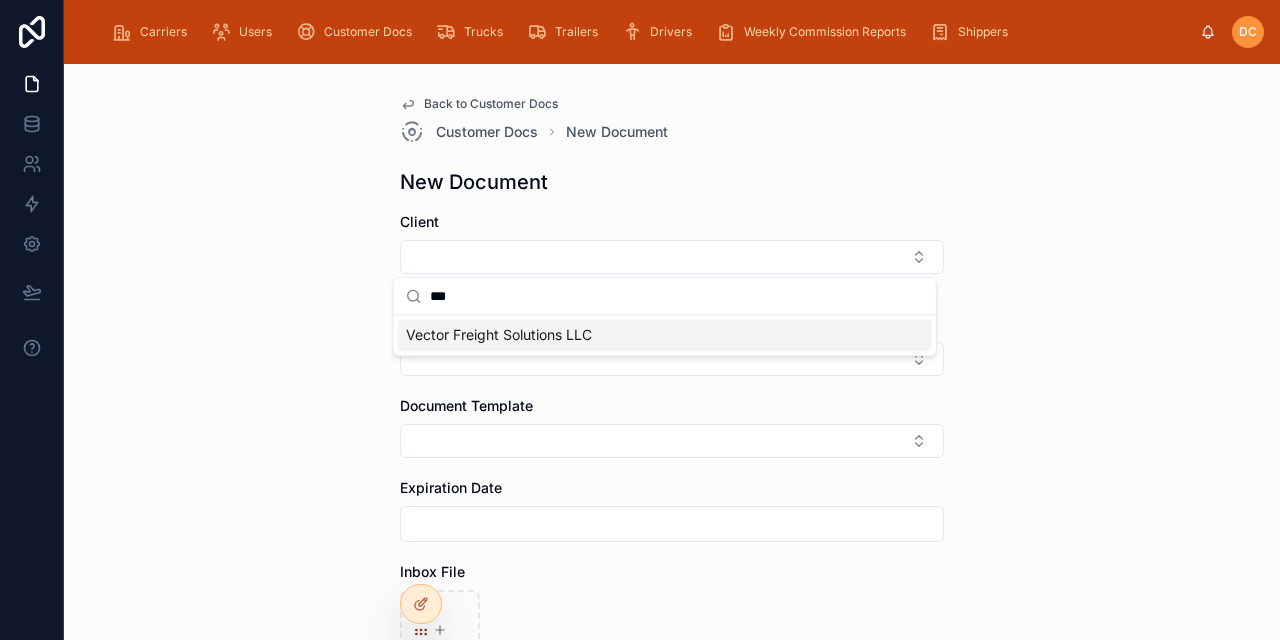 type on "***" 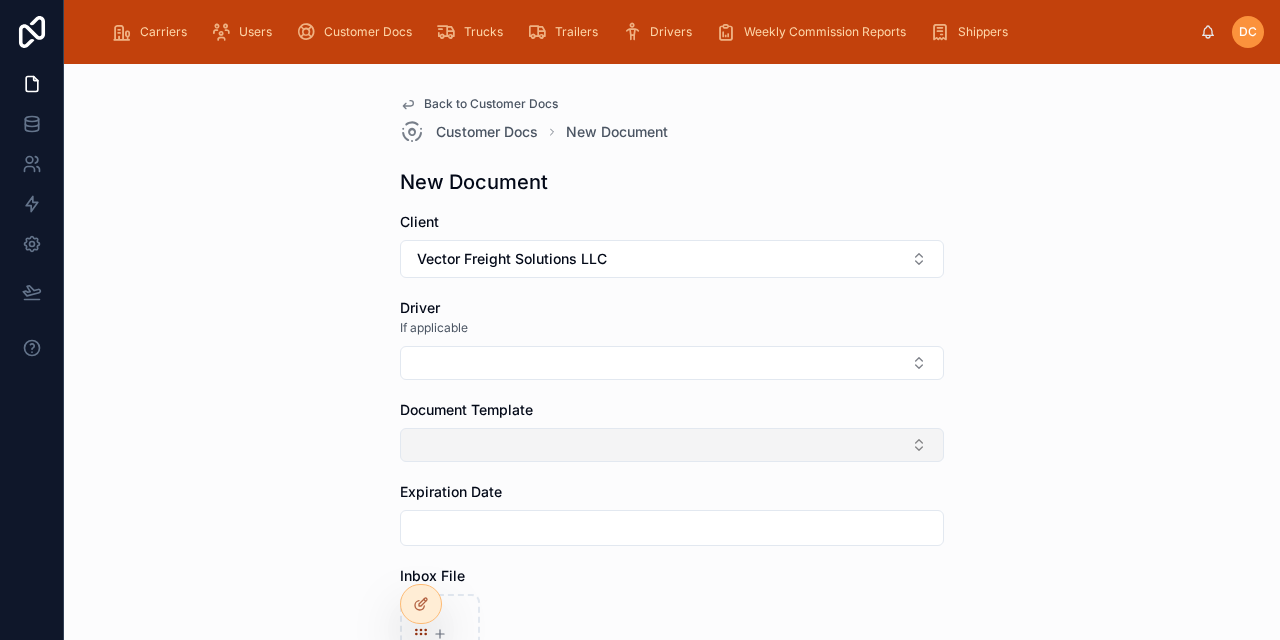 click at bounding box center [672, 445] 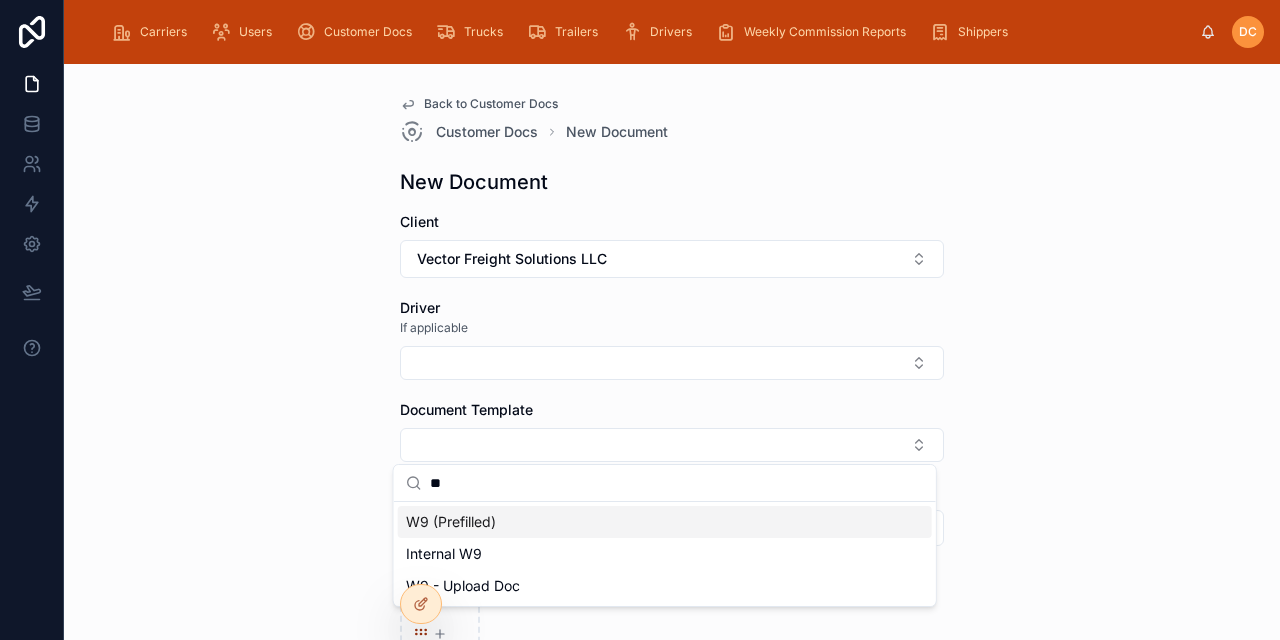 type on "**" 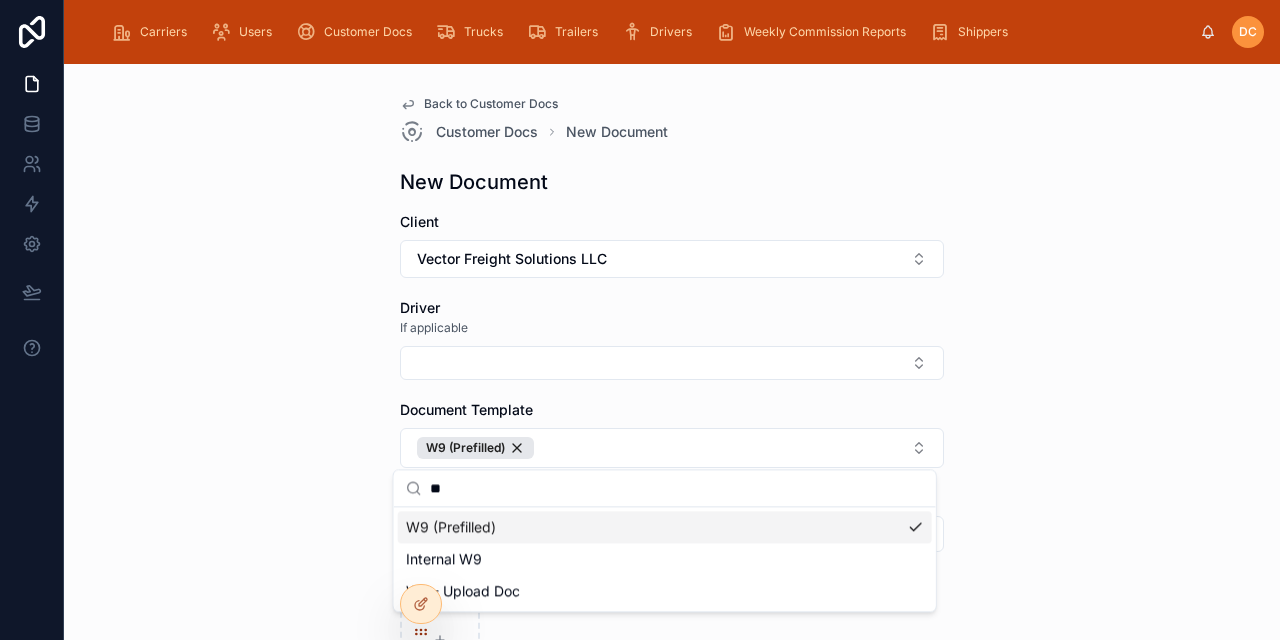click on "Back to Customer Docs Customer Docs New Document New Document Client Vector Freight Solutions LLC Driver If applicable Document Template W9 (Prefilled) Expiration Date Inbox File Save" at bounding box center (672, 352) 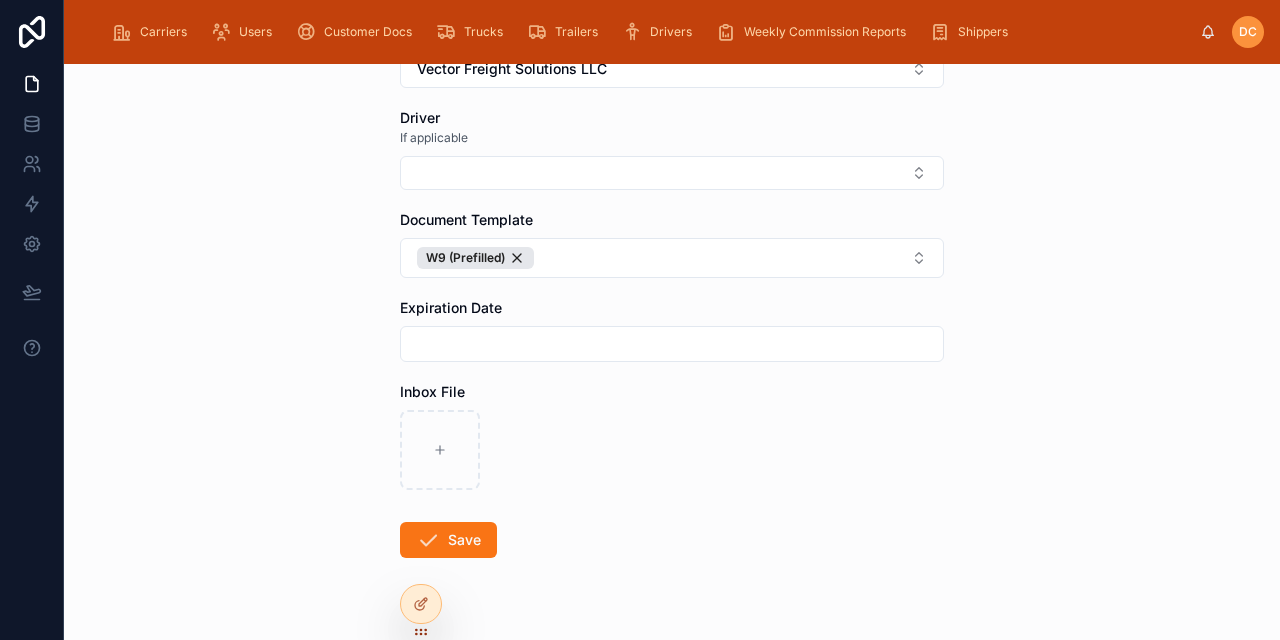 scroll, scrollTop: 200, scrollLeft: 0, axis: vertical 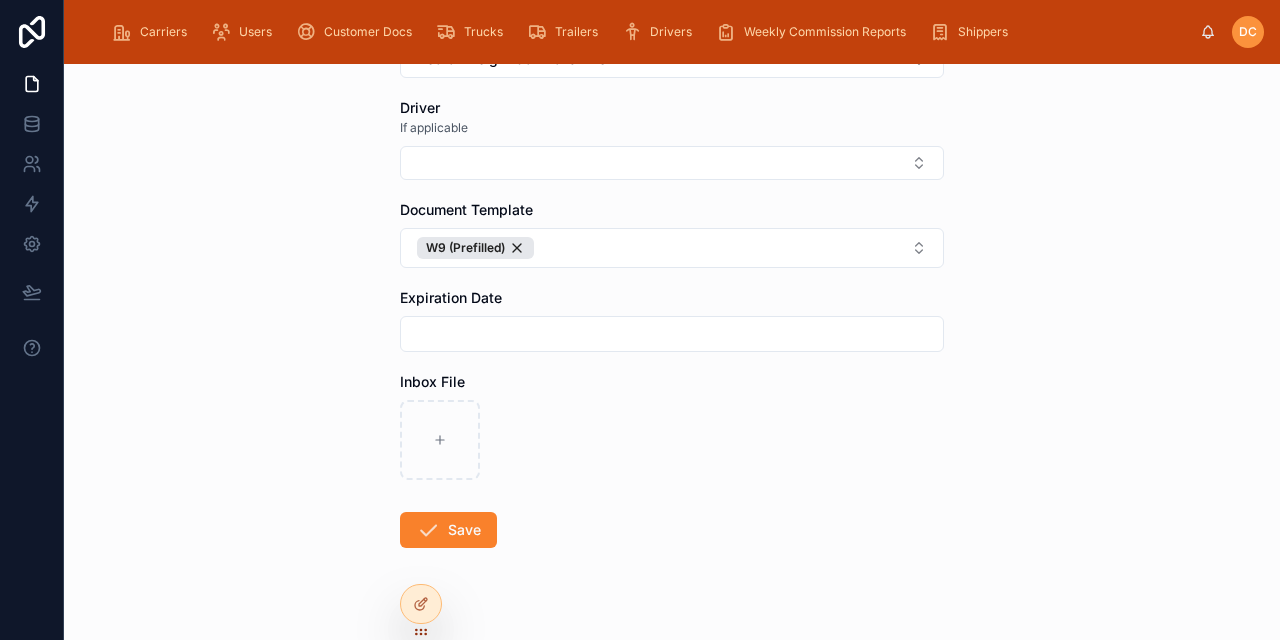 click on "Save" at bounding box center (448, 530) 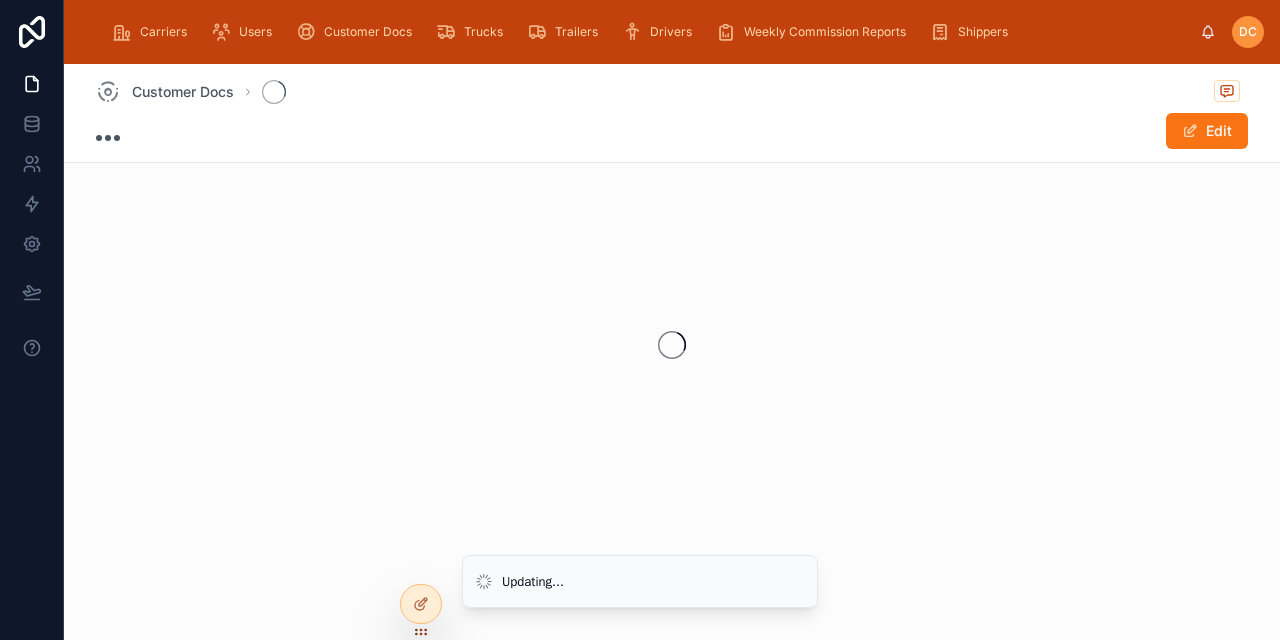 scroll, scrollTop: 0, scrollLeft: 0, axis: both 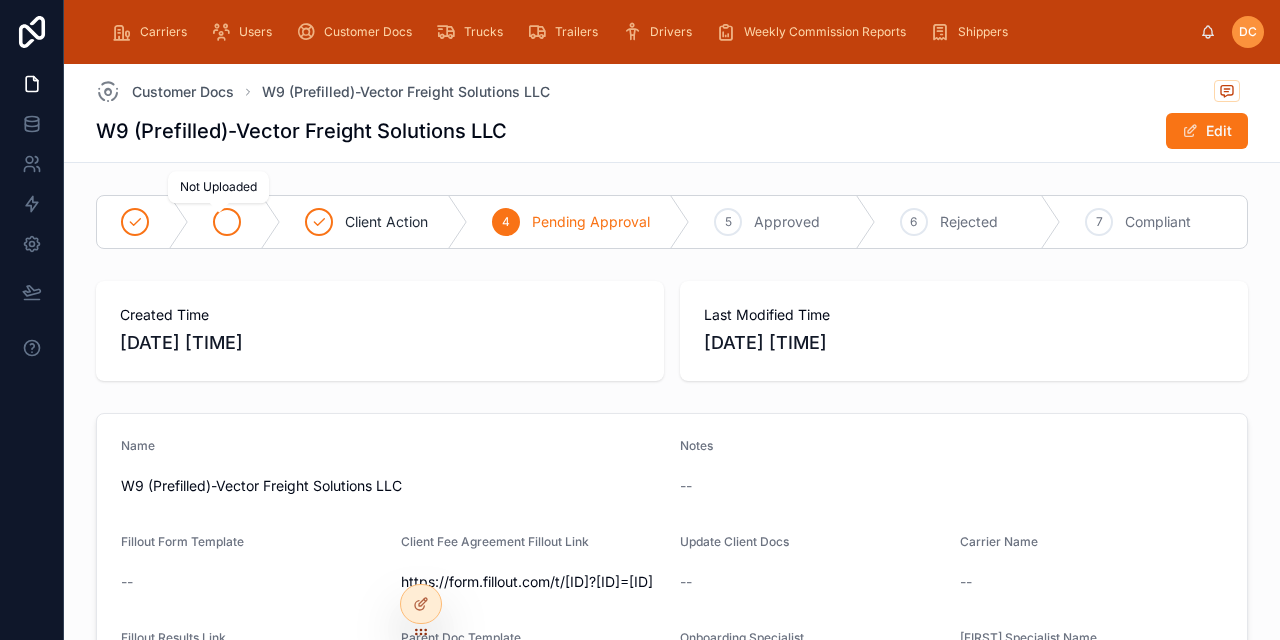click 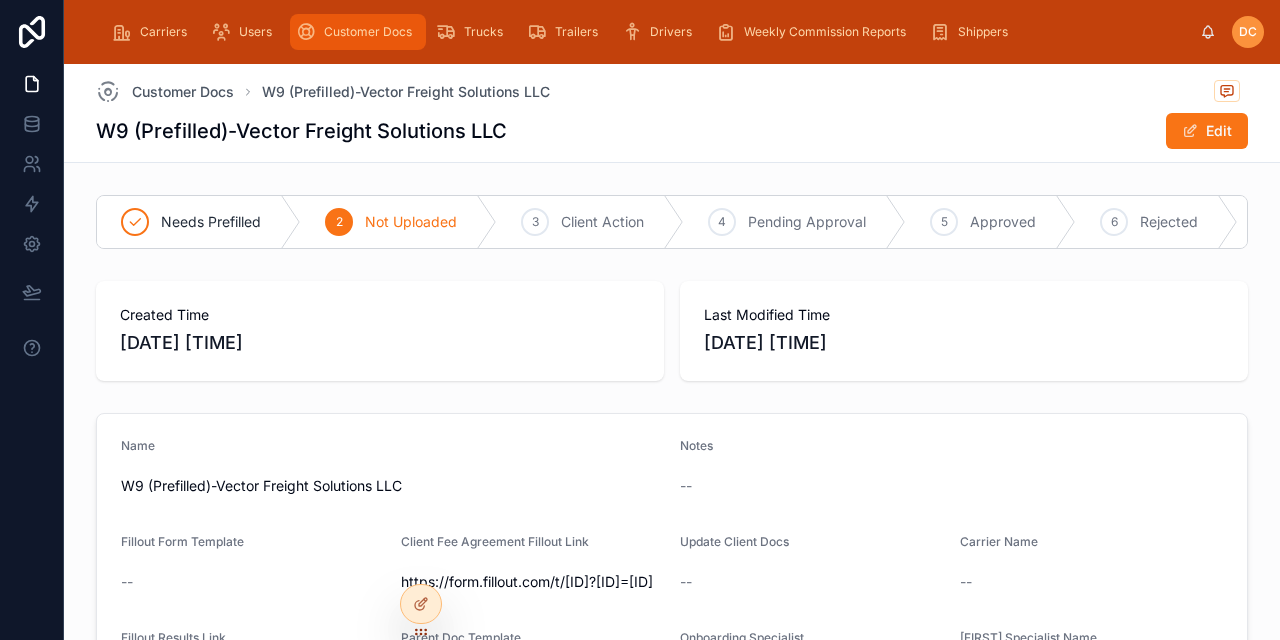 click on "Customer Docs" at bounding box center (368, 32) 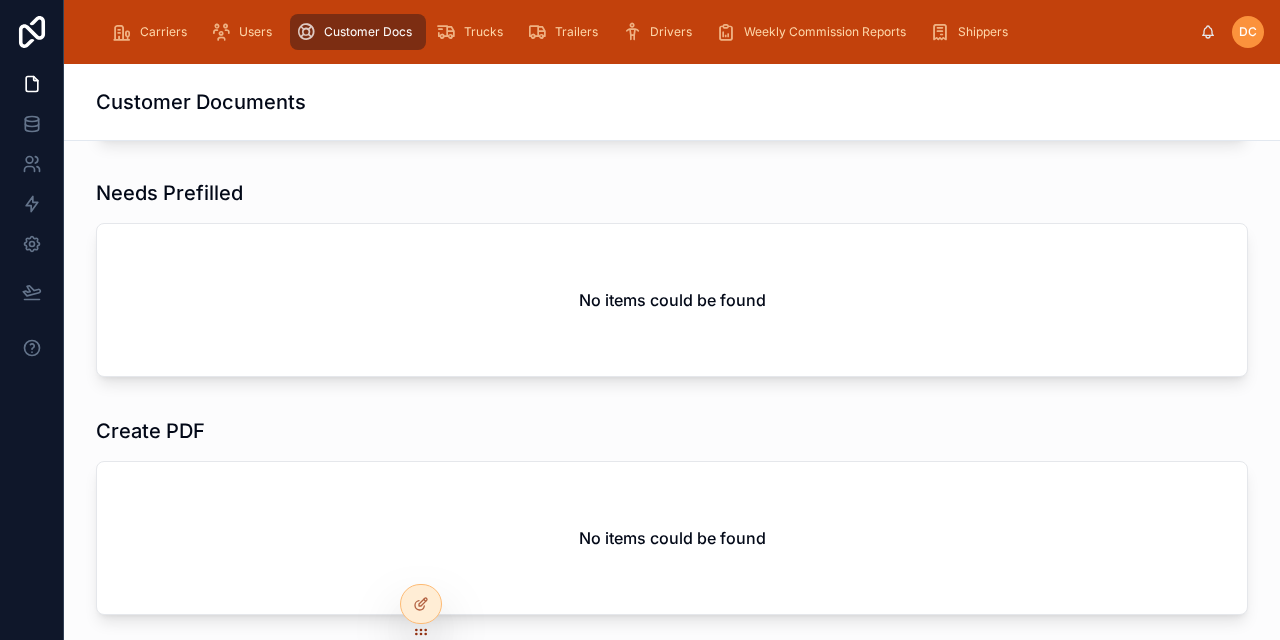 scroll, scrollTop: 566, scrollLeft: 0, axis: vertical 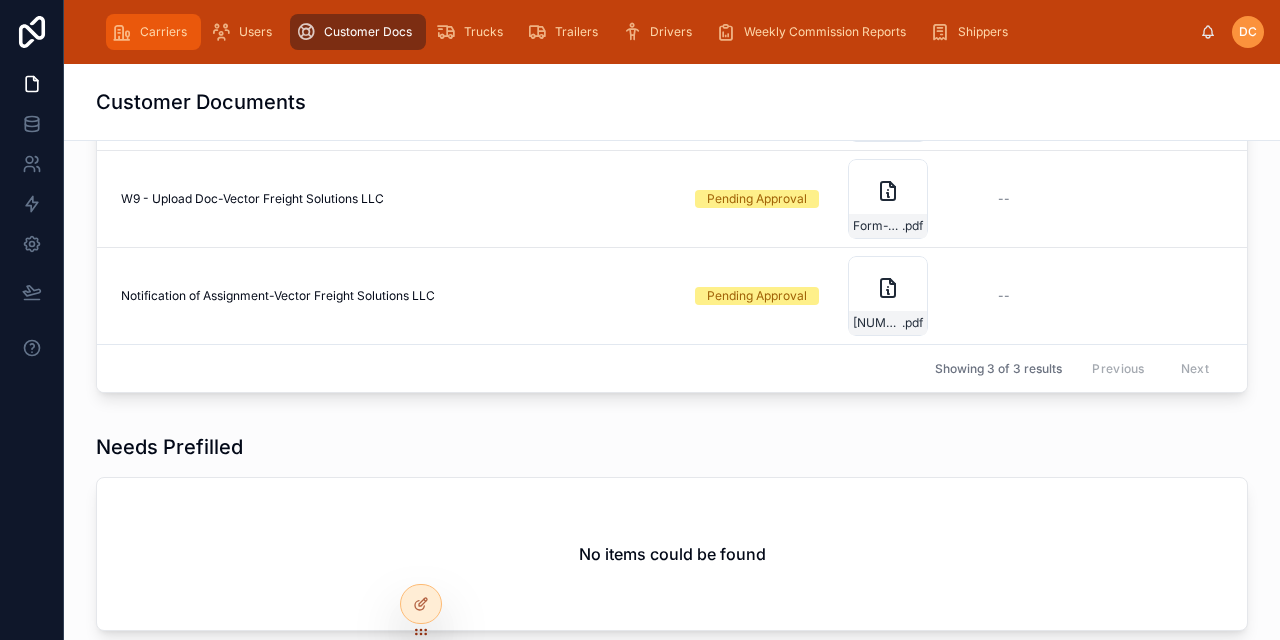 click on "Carriers" at bounding box center (163, 32) 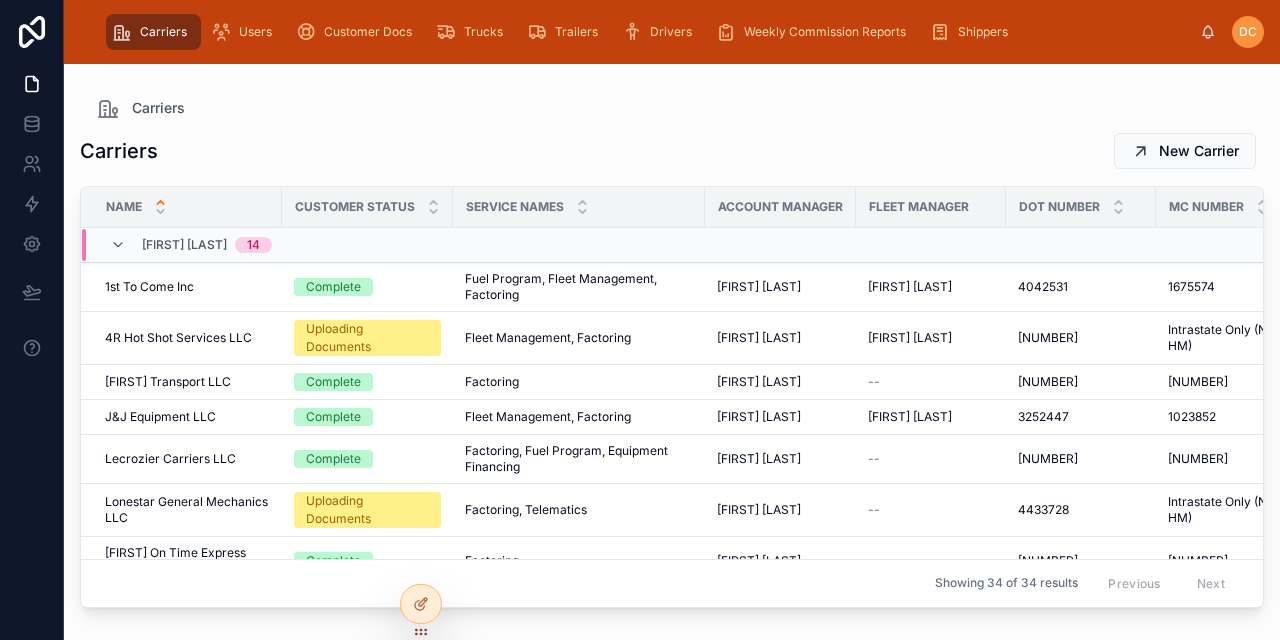 scroll, scrollTop: 0, scrollLeft: 0, axis: both 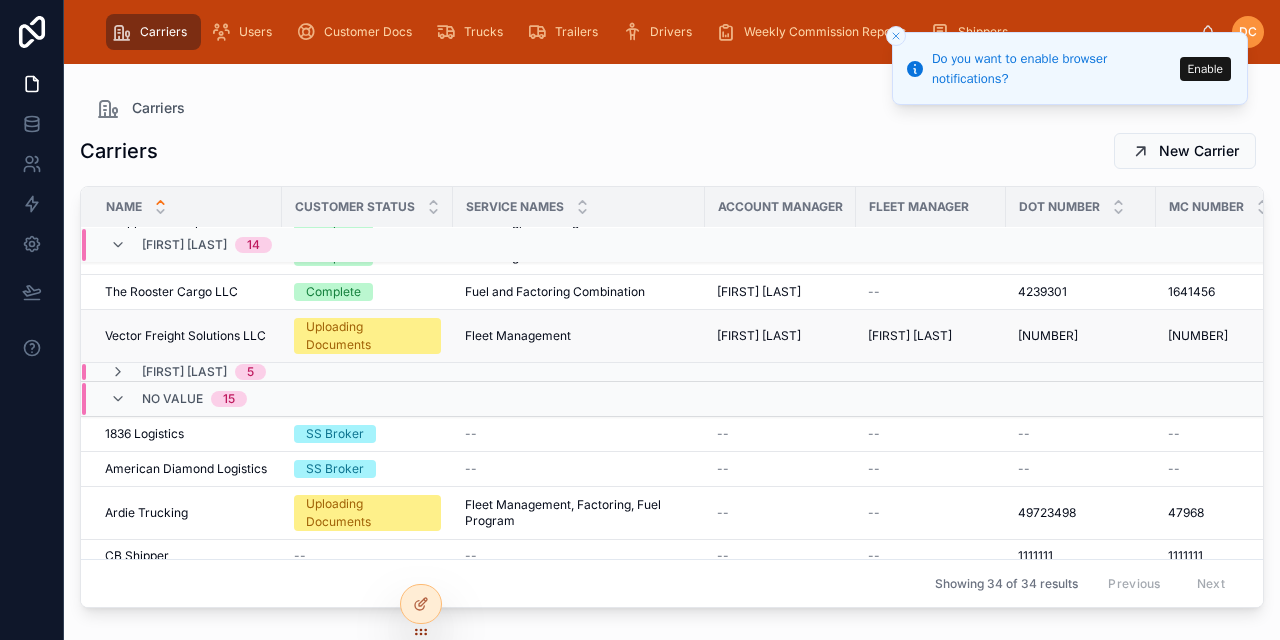 click on "Fleet Management Fleet Management" at bounding box center [579, 336] 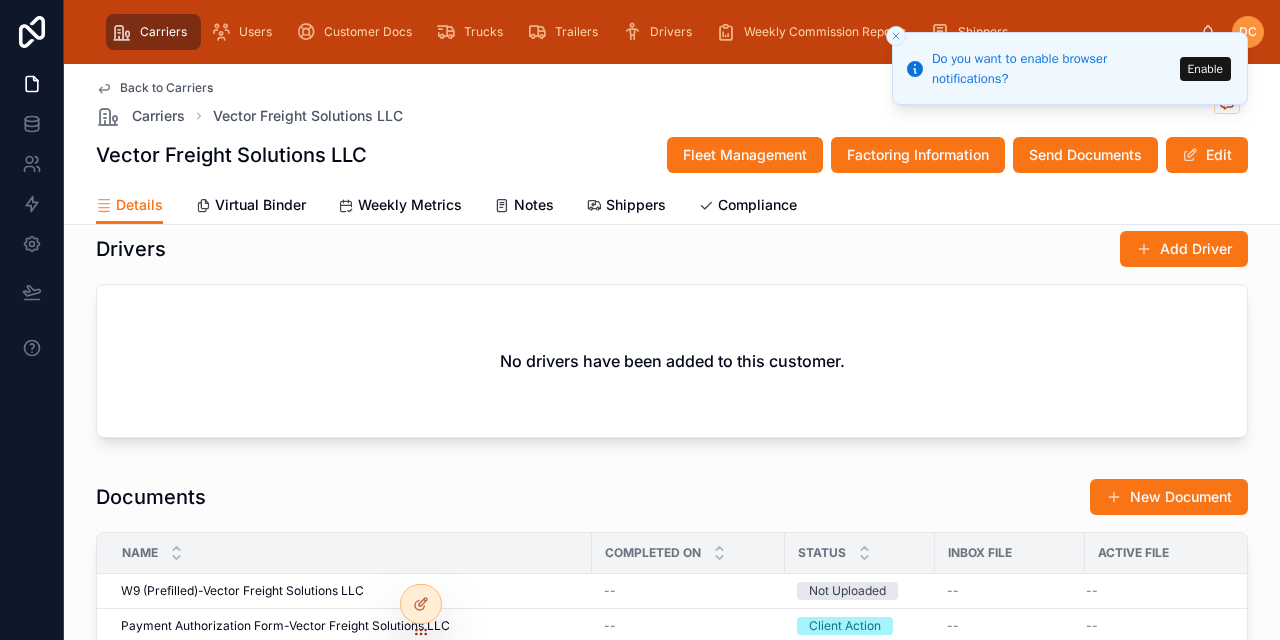 scroll, scrollTop: 1900, scrollLeft: 0, axis: vertical 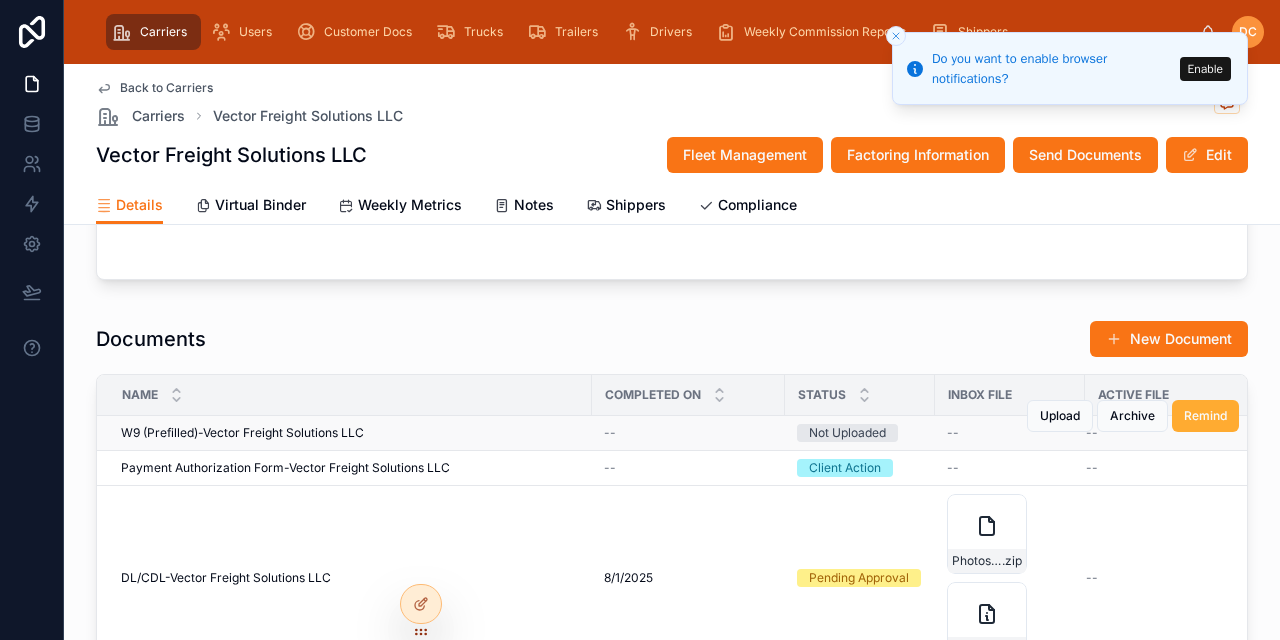 click on "Not Uploaded" at bounding box center [847, 433] 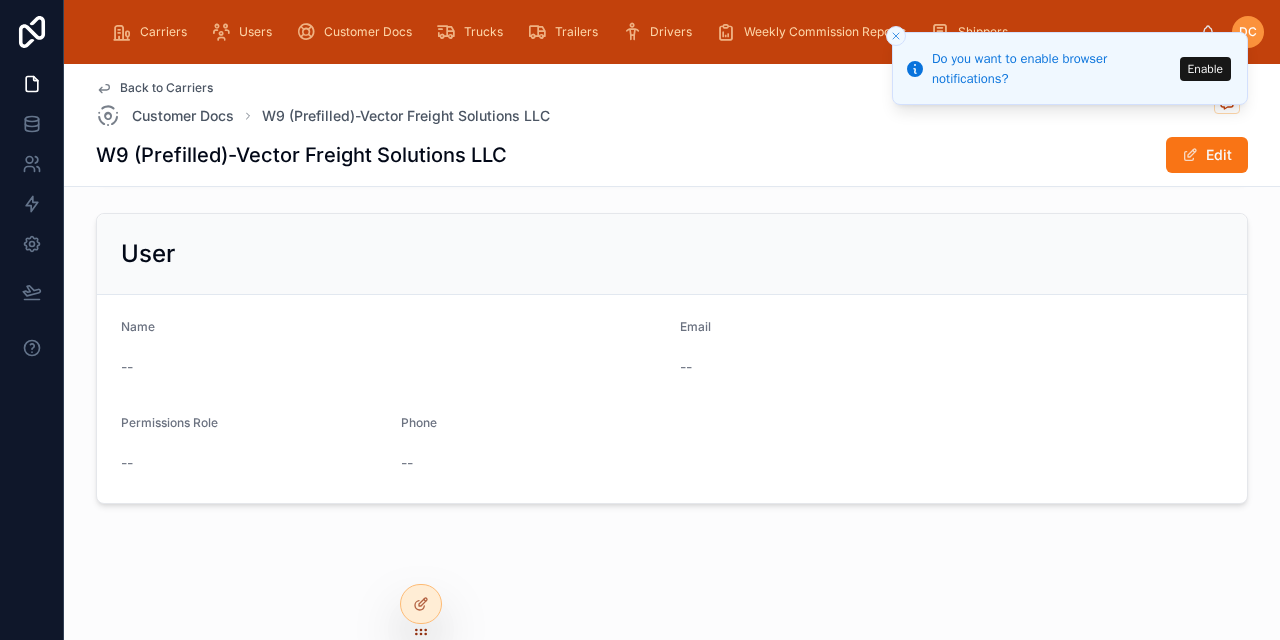 scroll, scrollTop: 804, scrollLeft: 0, axis: vertical 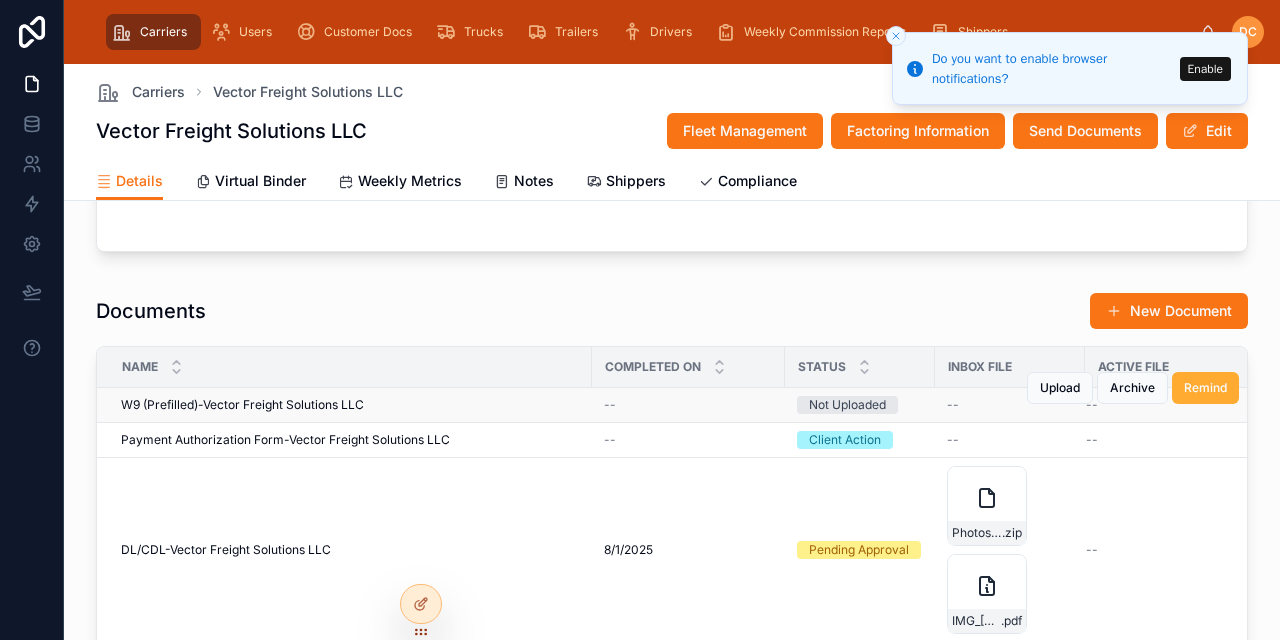 click on "--" at bounding box center [688, 405] 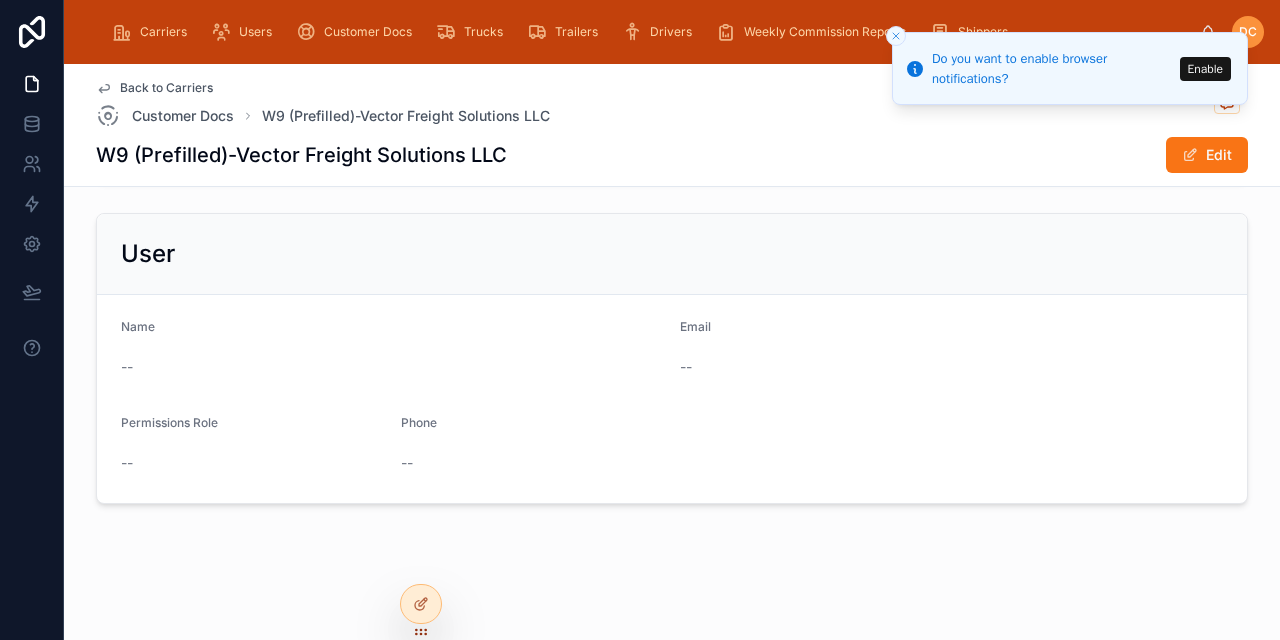 click on "Back to Carriers" at bounding box center [166, 88] 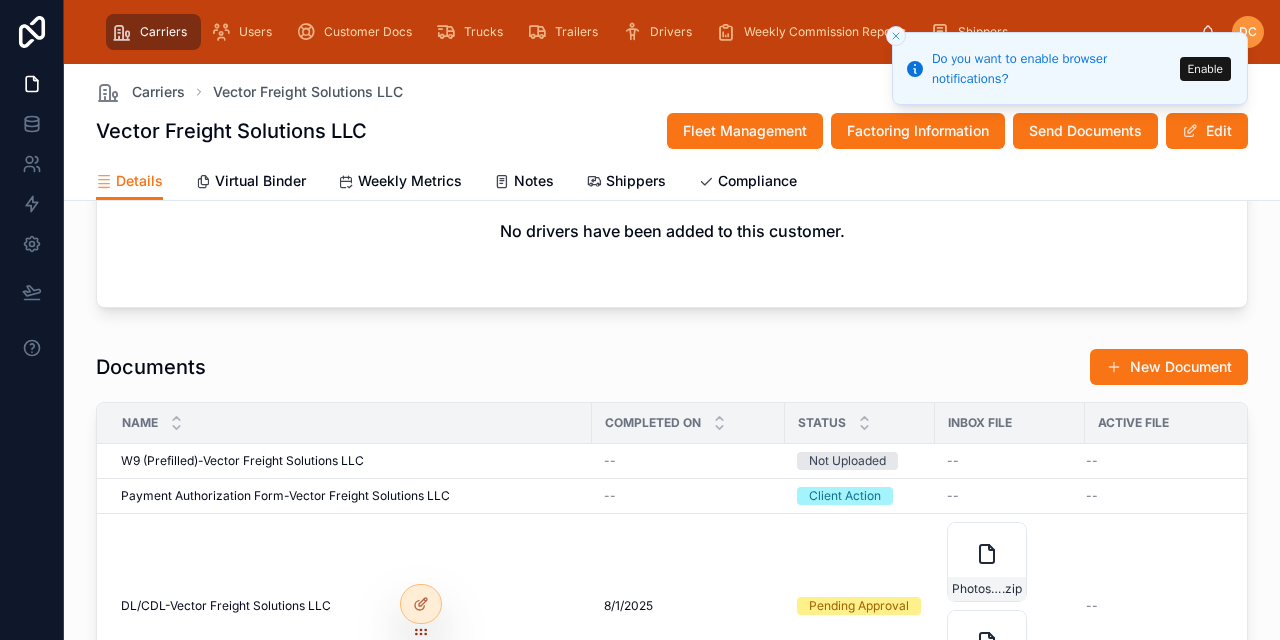 scroll, scrollTop: 2004, scrollLeft: 0, axis: vertical 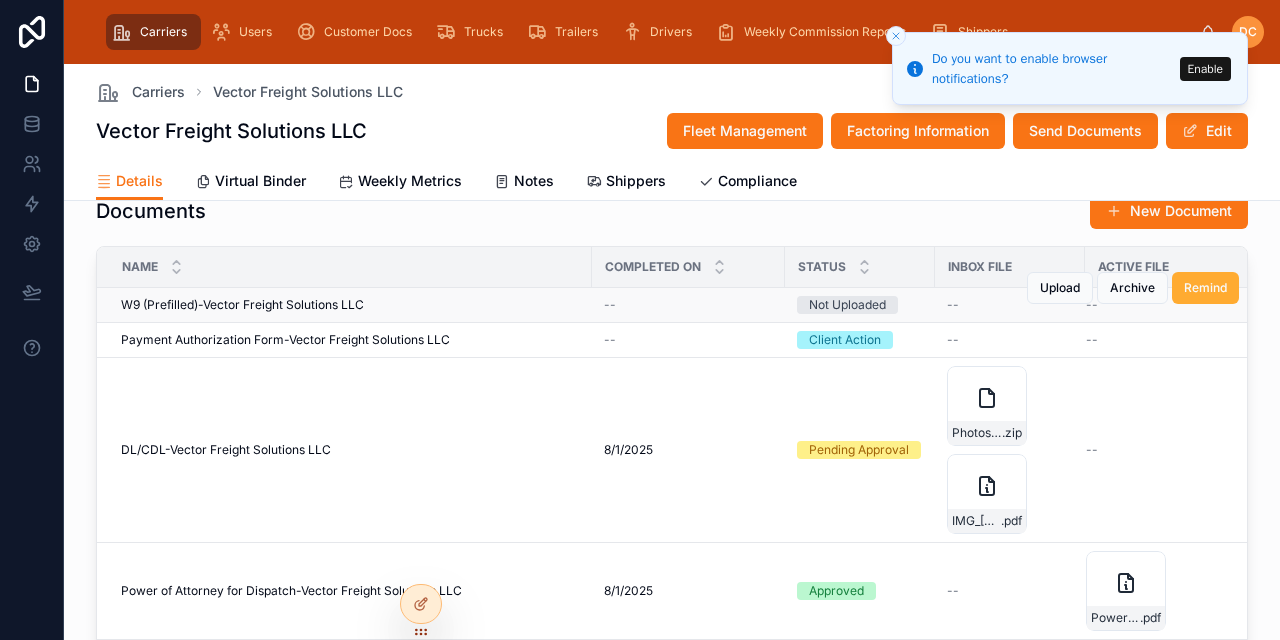 click on "W9 (Prefilled)-Vector Freight Solutions LLC" at bounding box center [242, 305] 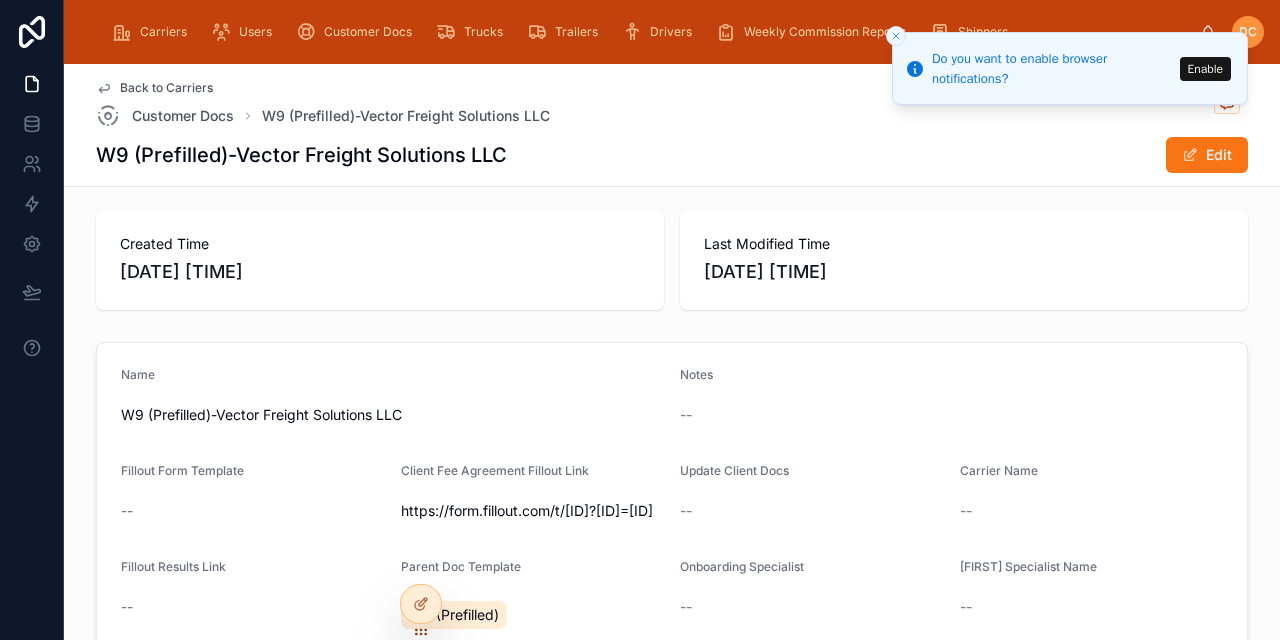 scroll, scrollTop: 0, scrollLeft: 0, axis: both 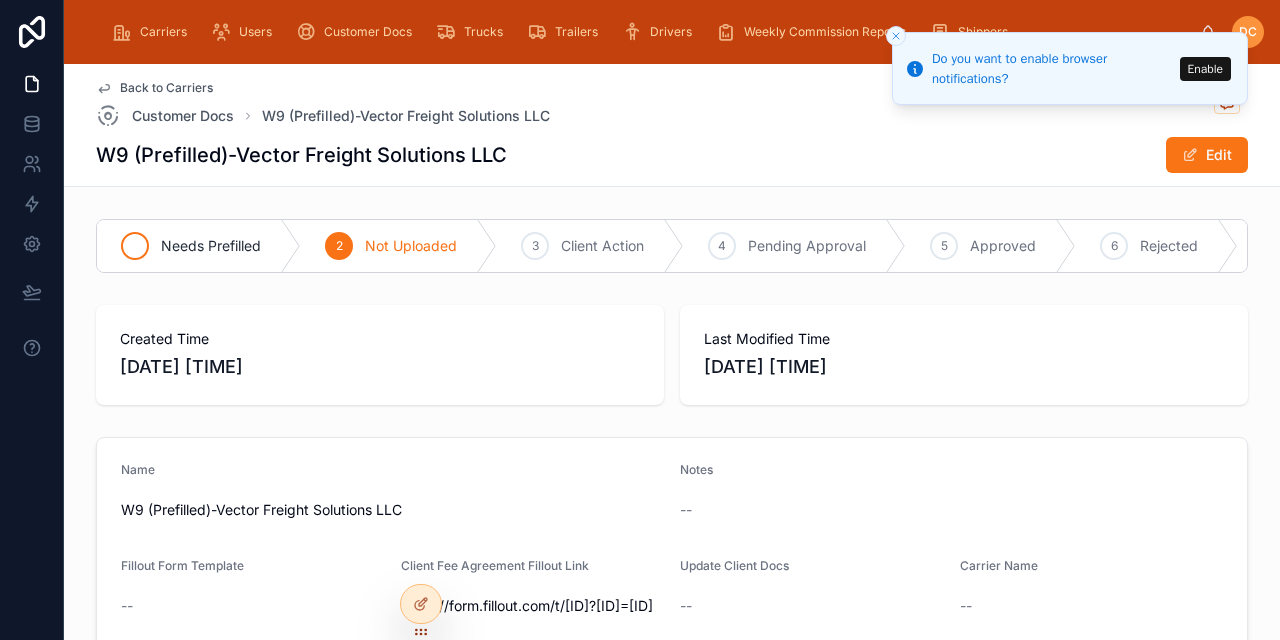 click on "Needs Prefilled" at bounding box center [211, 246] 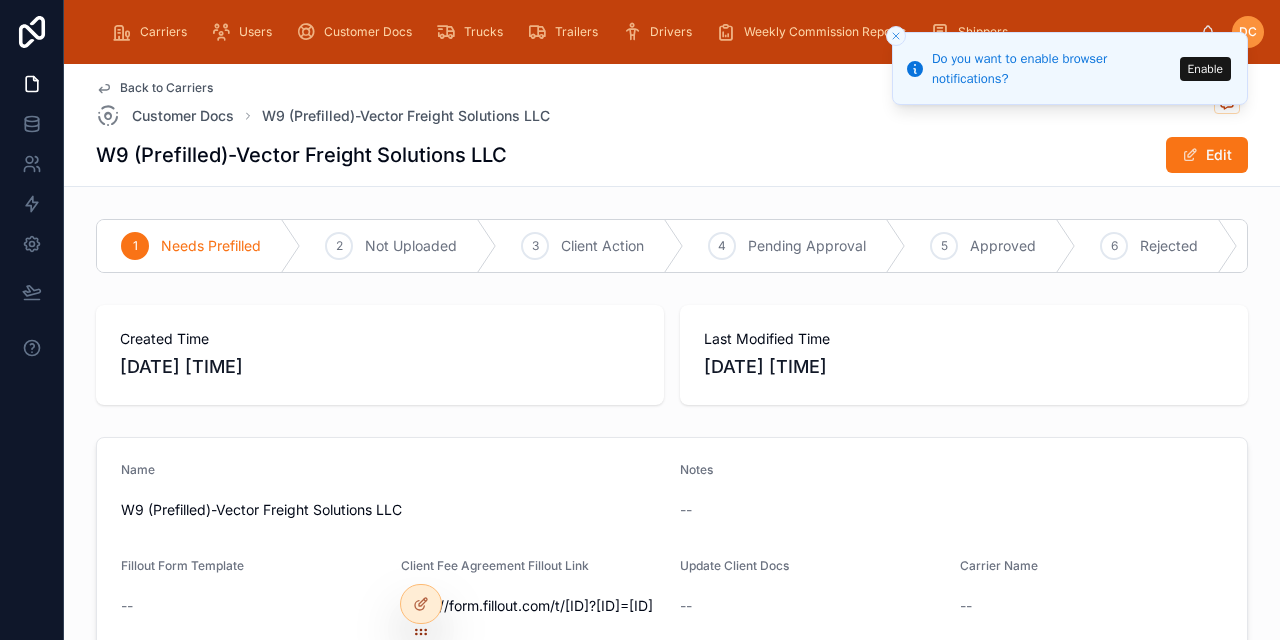 click on "Back to Carriers" at bounding box center (166, 88) 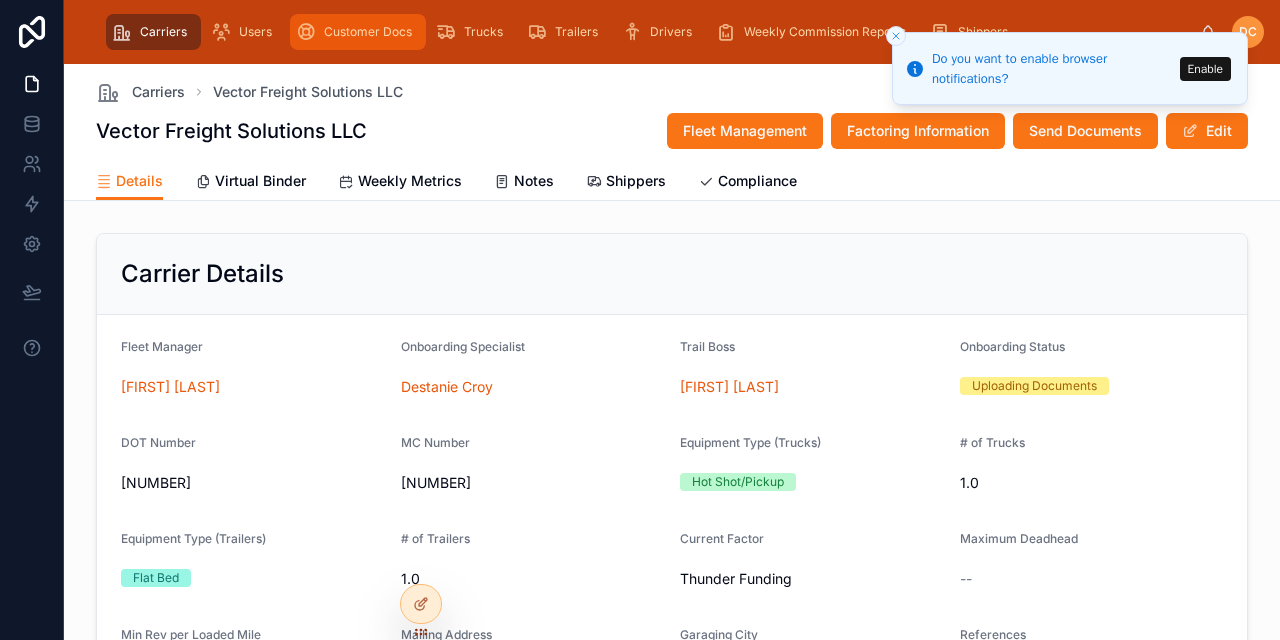 click on "Customer Docs" at bounding box center [368, 32] 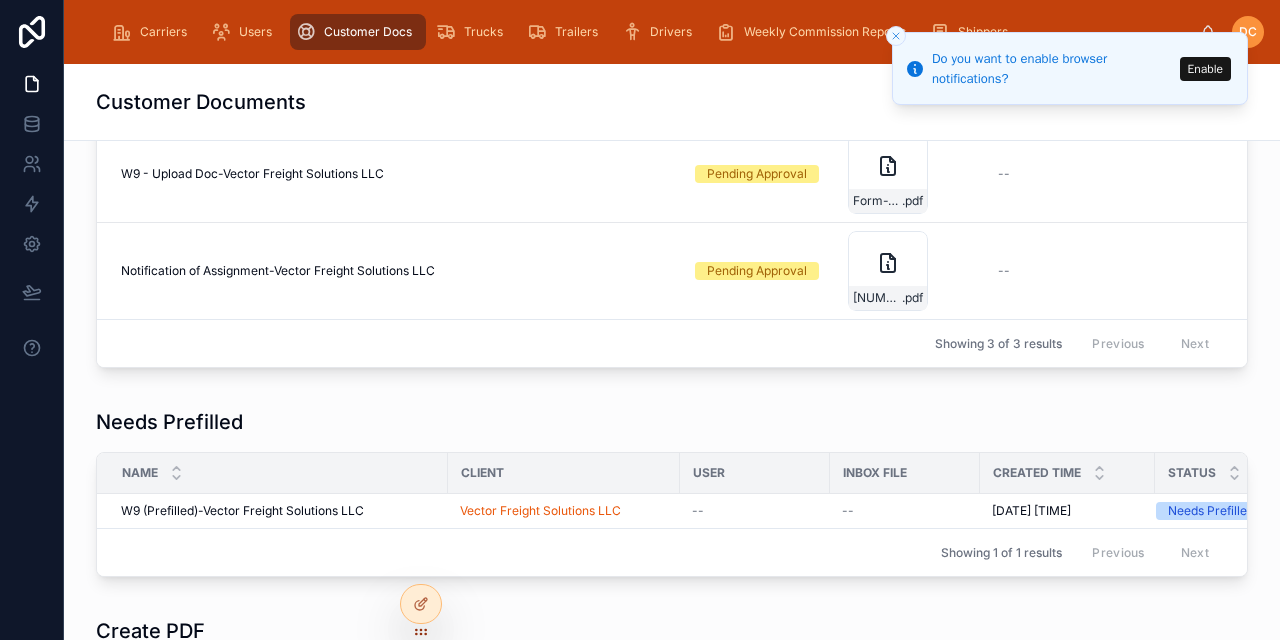 scroll, scrollTop: 700, scrollLeft: 0, axis: vertical 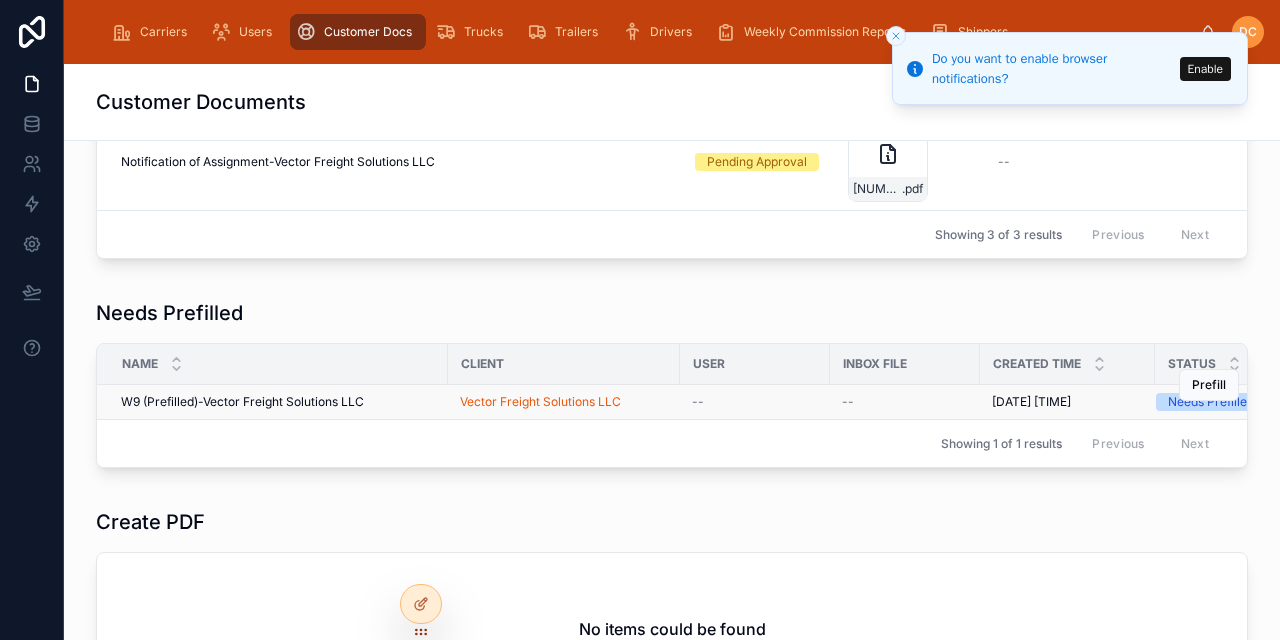 click on "Needs Prefilled" at bounding box center [1211, 402] 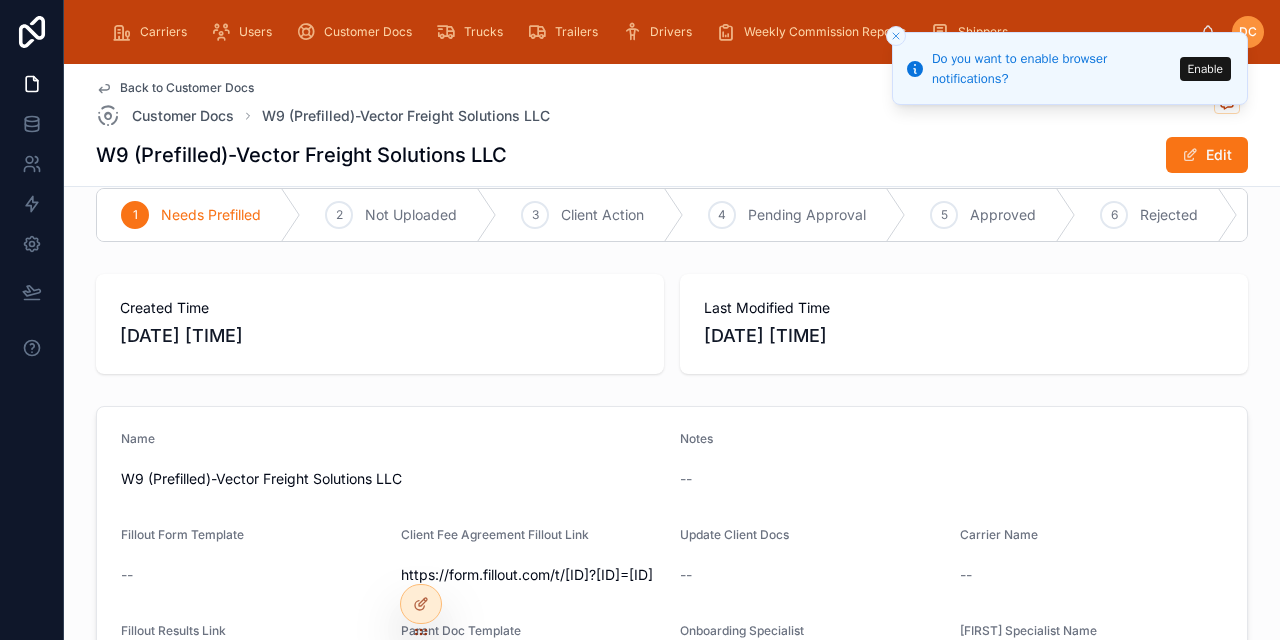 scroll, scrollTop: 0, scrollLeft: 0, axis: both 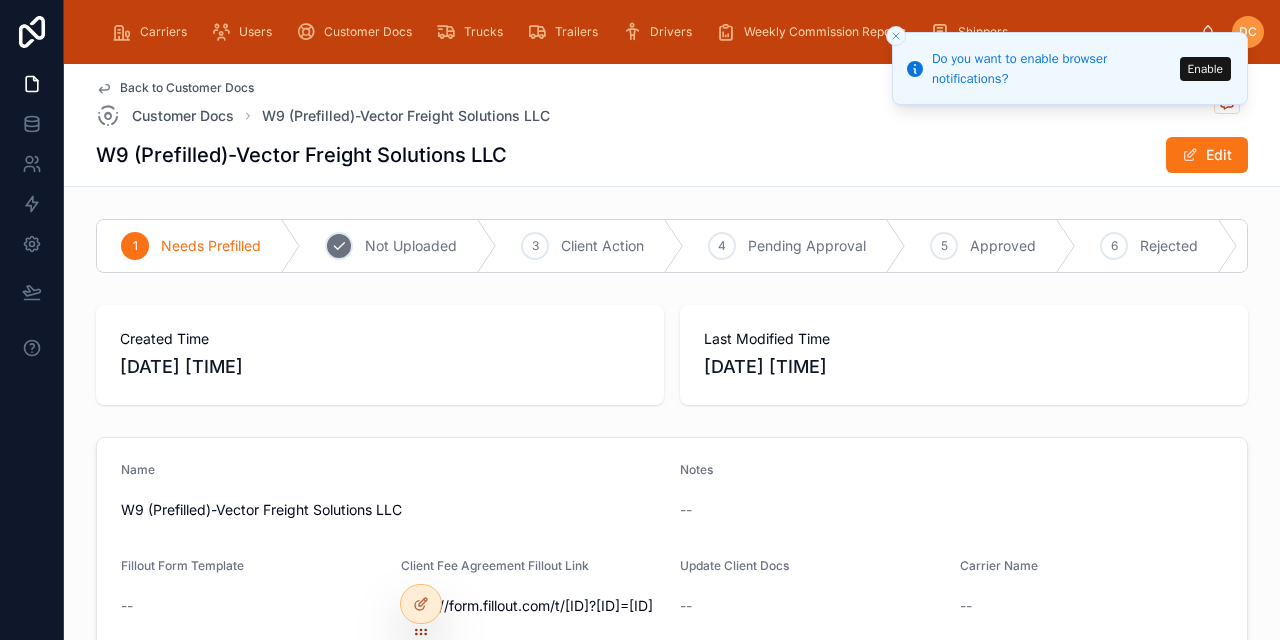 click on "Not Uploaded" at bounding box center (411, 246) 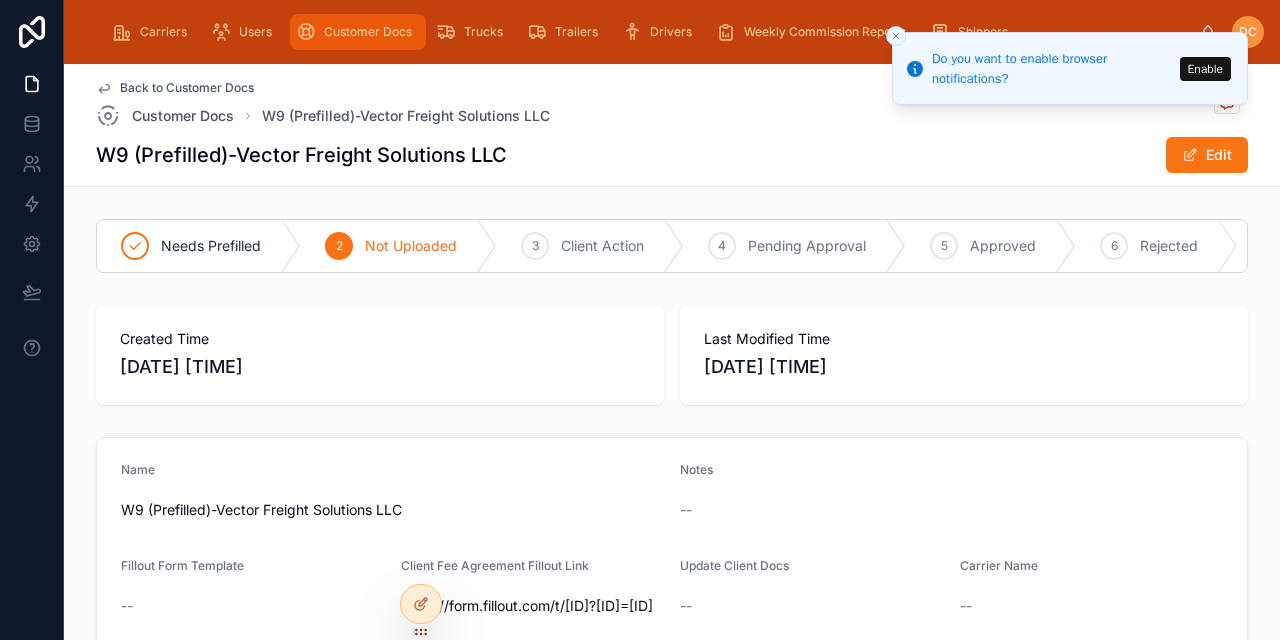 click on "Customer Docs" at bounding box center (368, 32) 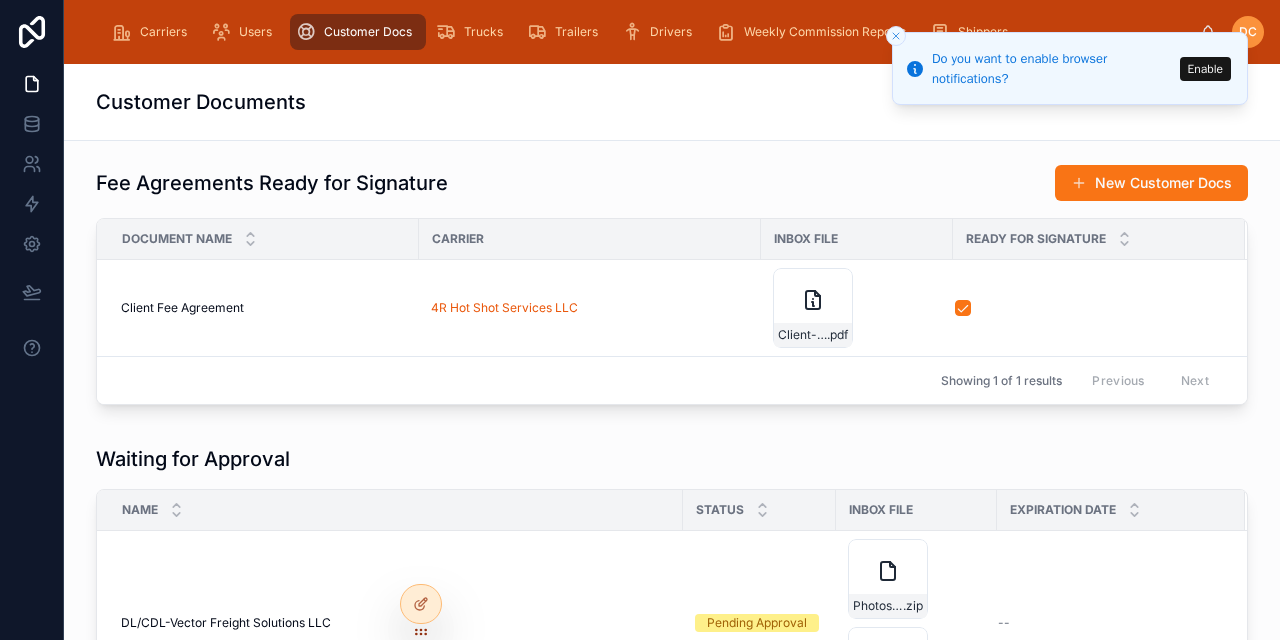 scroll, scrollTop: 0, scrollLeft: 0, axis: both 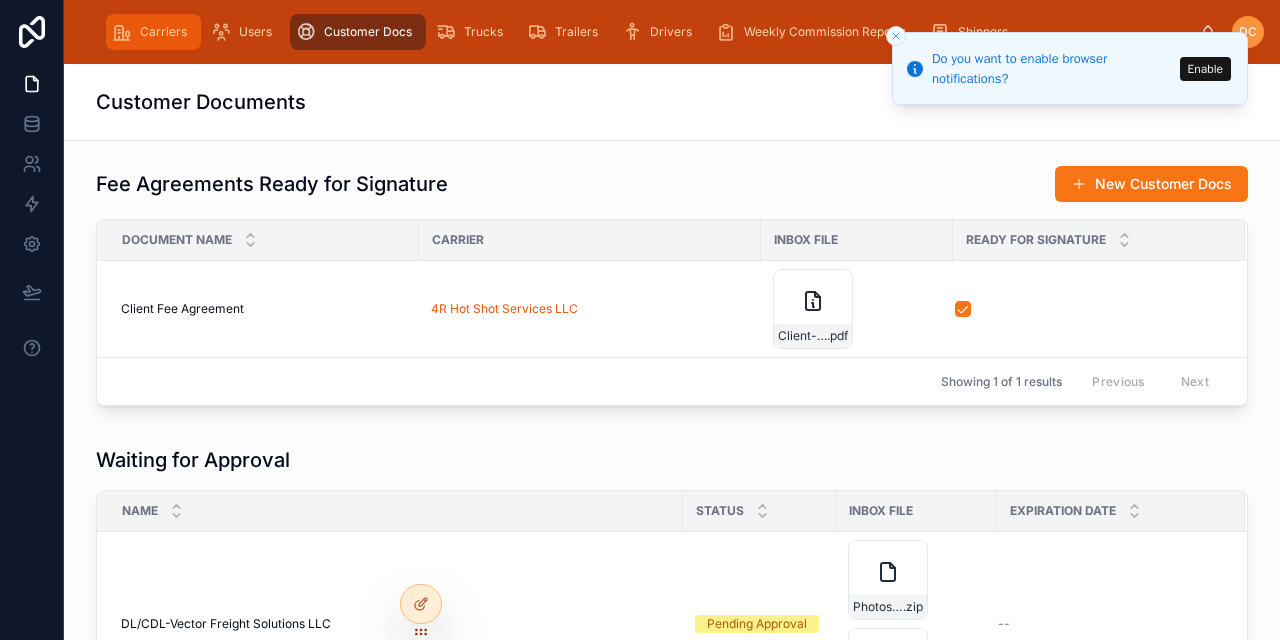 click on "Carriers" at bounding box center (153, 32) 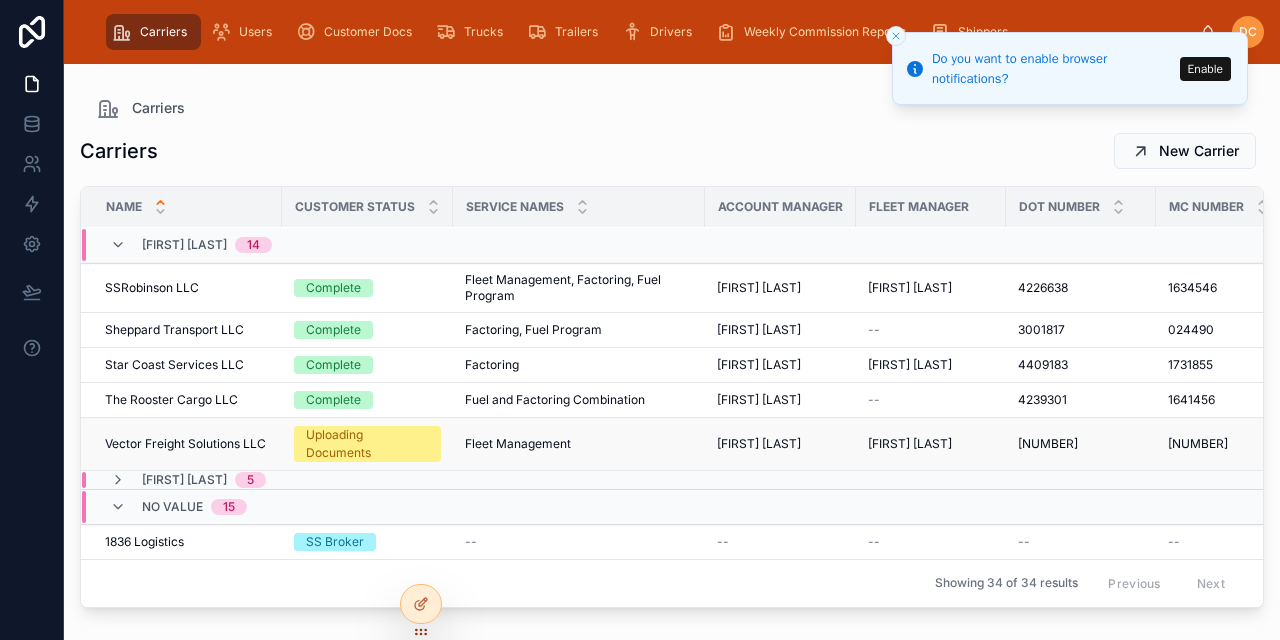 scroll, scrollTop: 400, scrollLeft: 0, axis: vertical 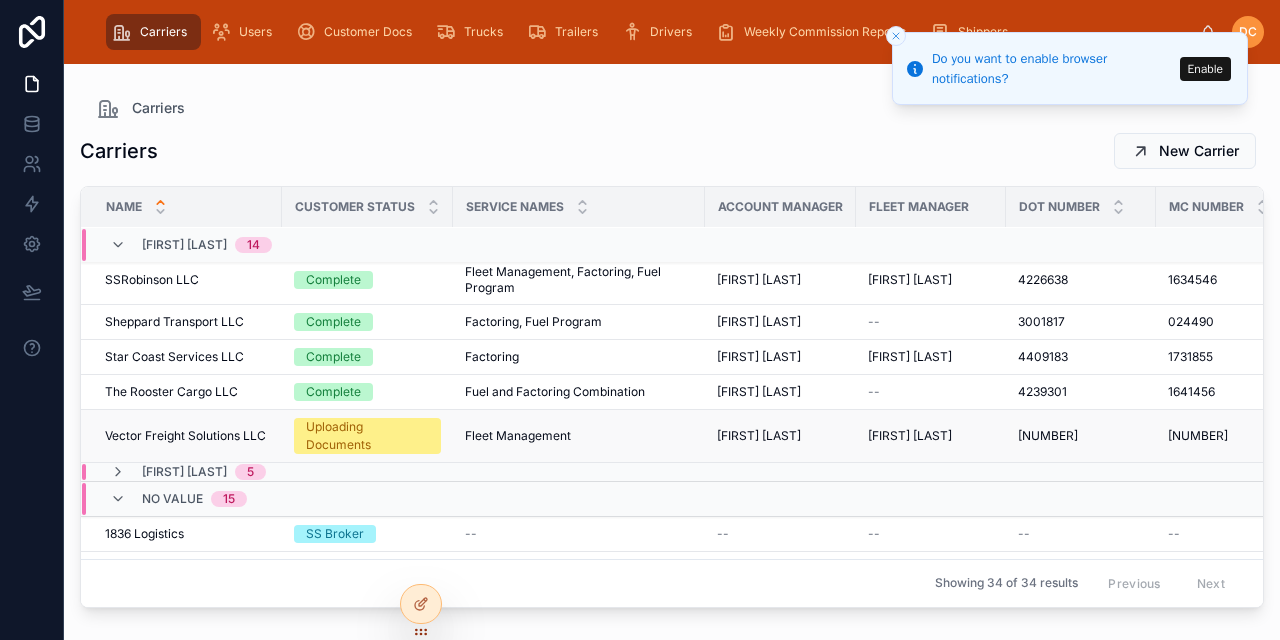 click on "Fleet Management Fleet Management" at bounding box center (579, 436) 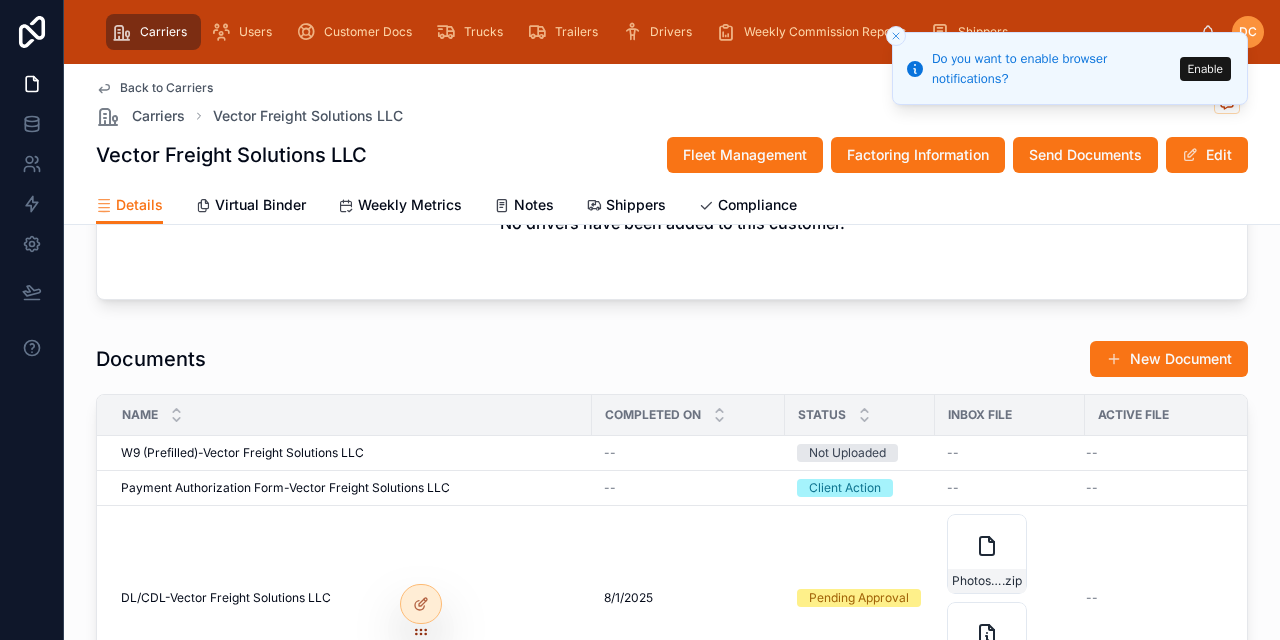 scroll, scrollTop: 1900, scrollLeft: 0, axis: vertical 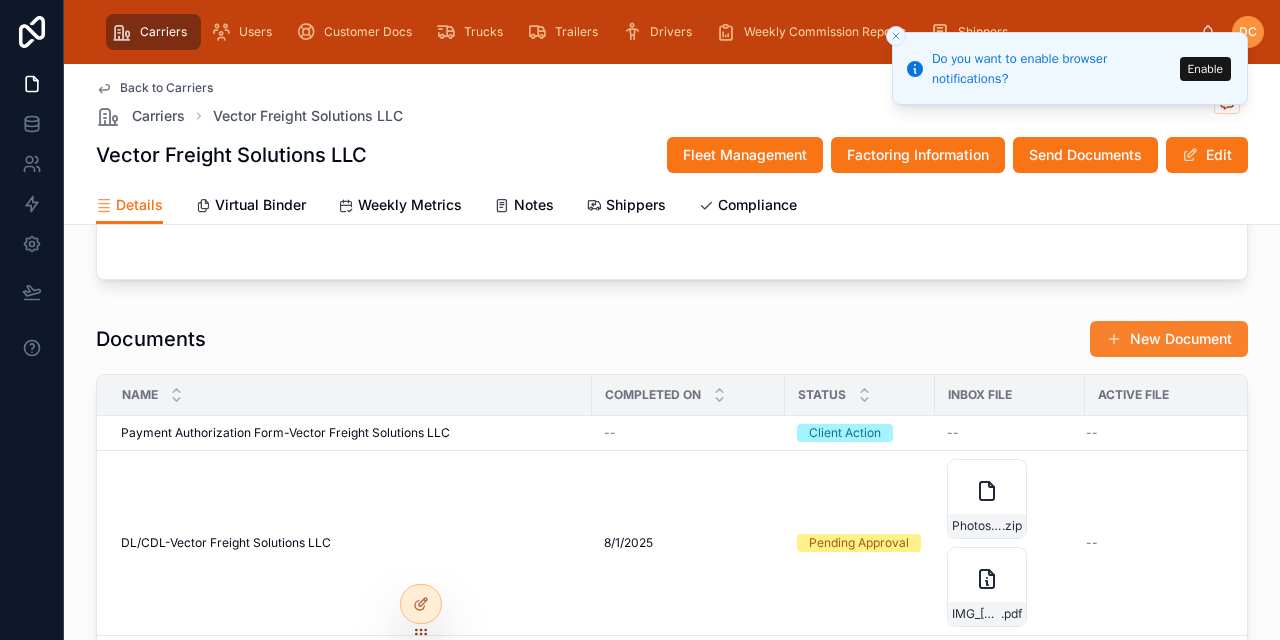 drag, startPoint x: 1153, startPoint y: 342, endPoint x: 1120, endPoint y: 329, distance: 35.468296 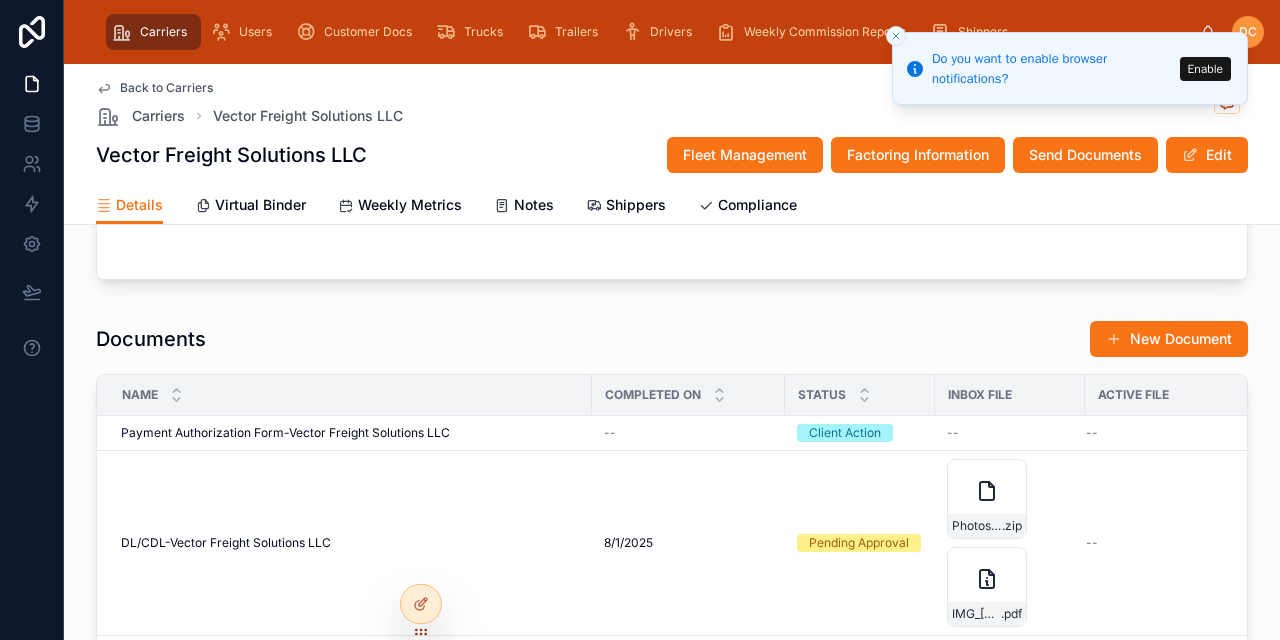 click on "New Document" at bounding box center (1169, 339) 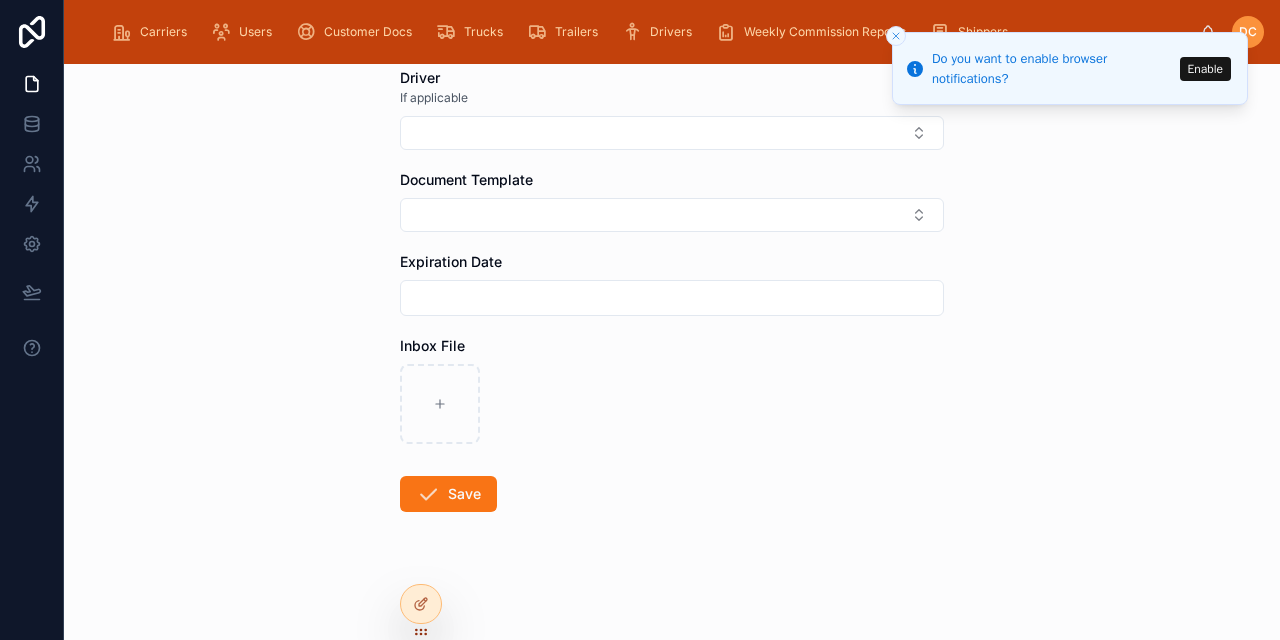 scroll, scrollTop: 0, scrollLeft: 0, axis: both 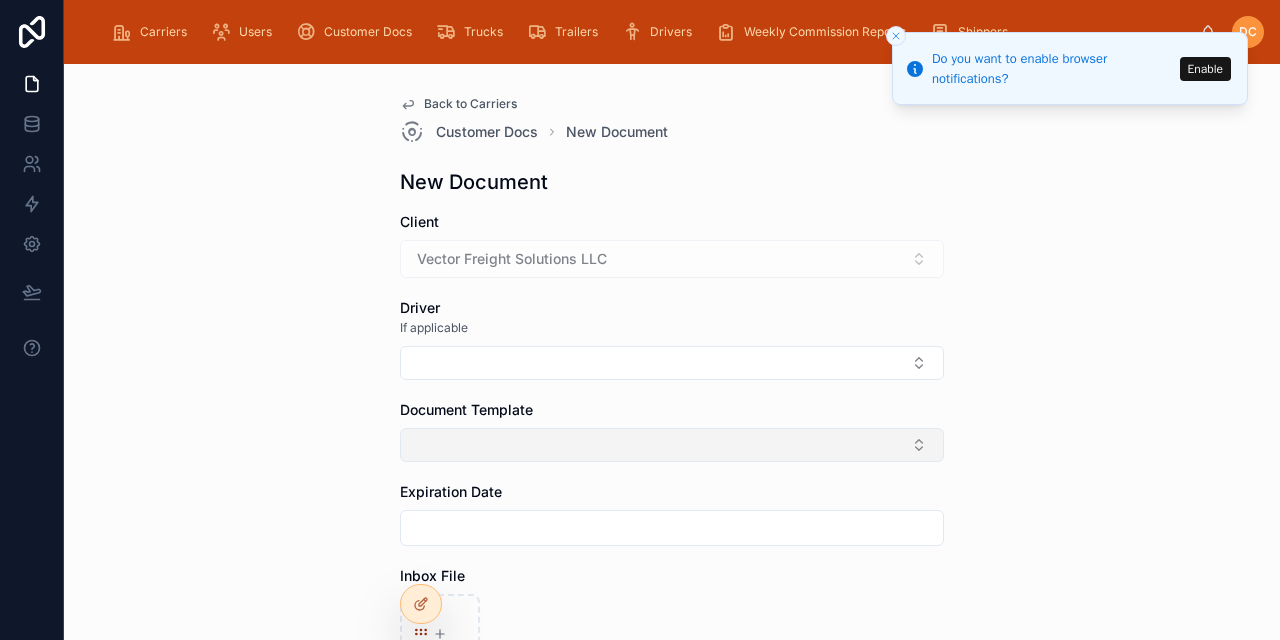 click at bounding box center (672, 445) 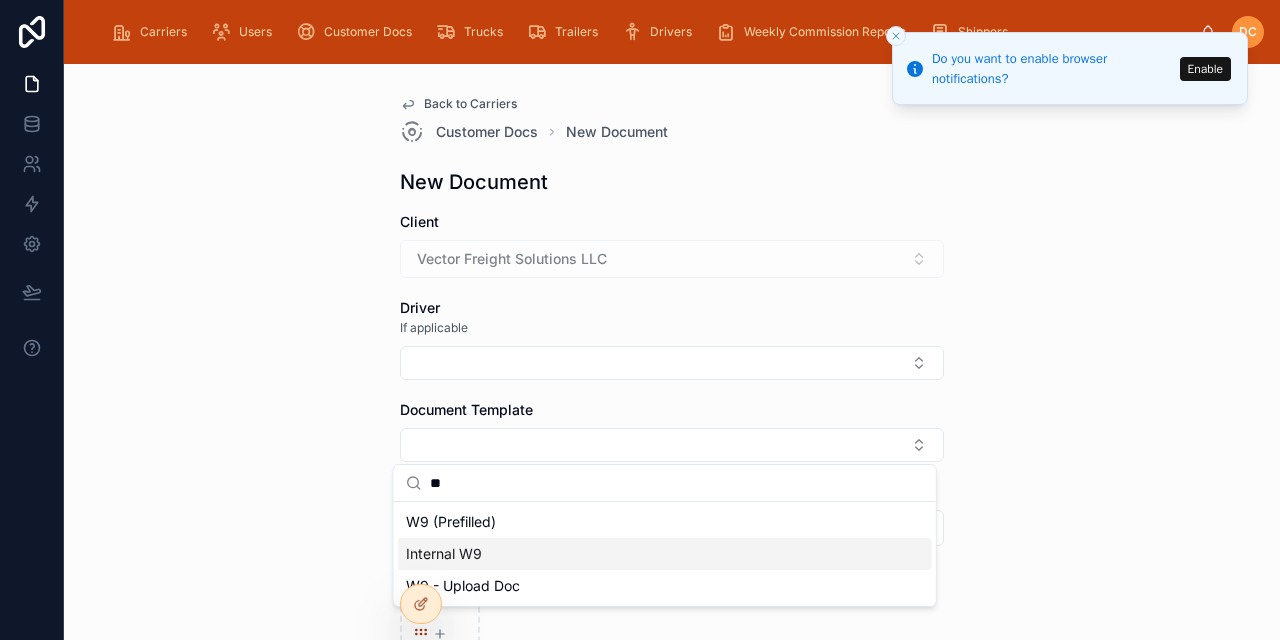 type on "**" 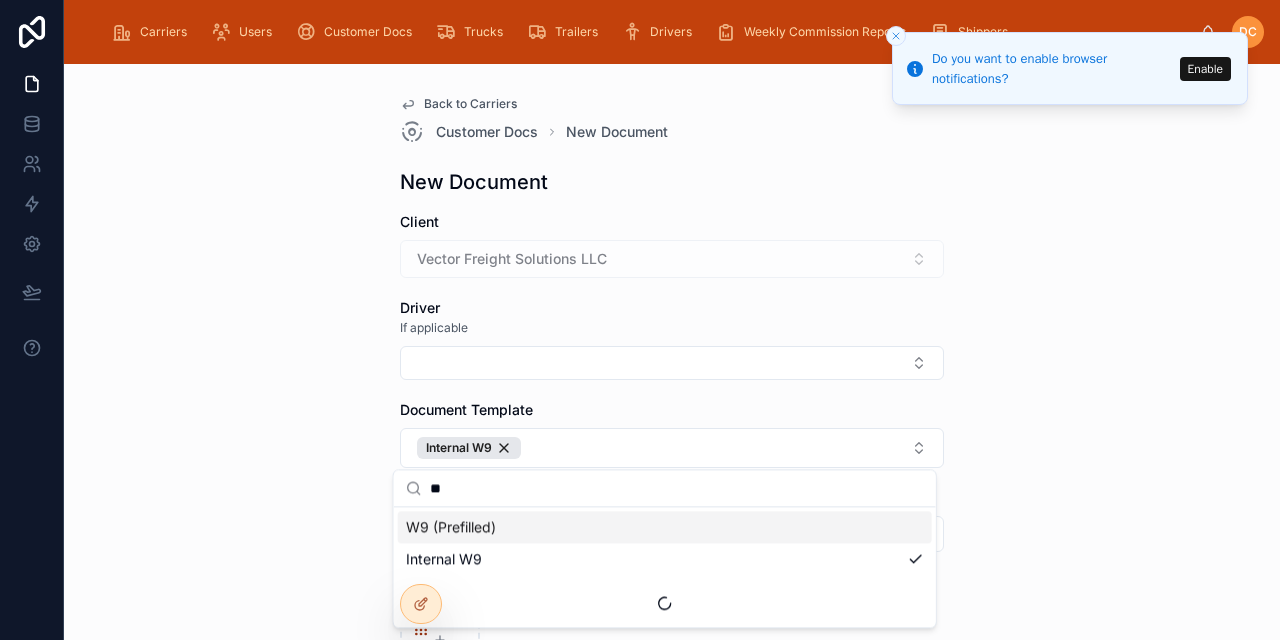 click on "Approve W9 - Upload Doc-Vector Freight Solutions LLC" at bounding box center [672, 352] 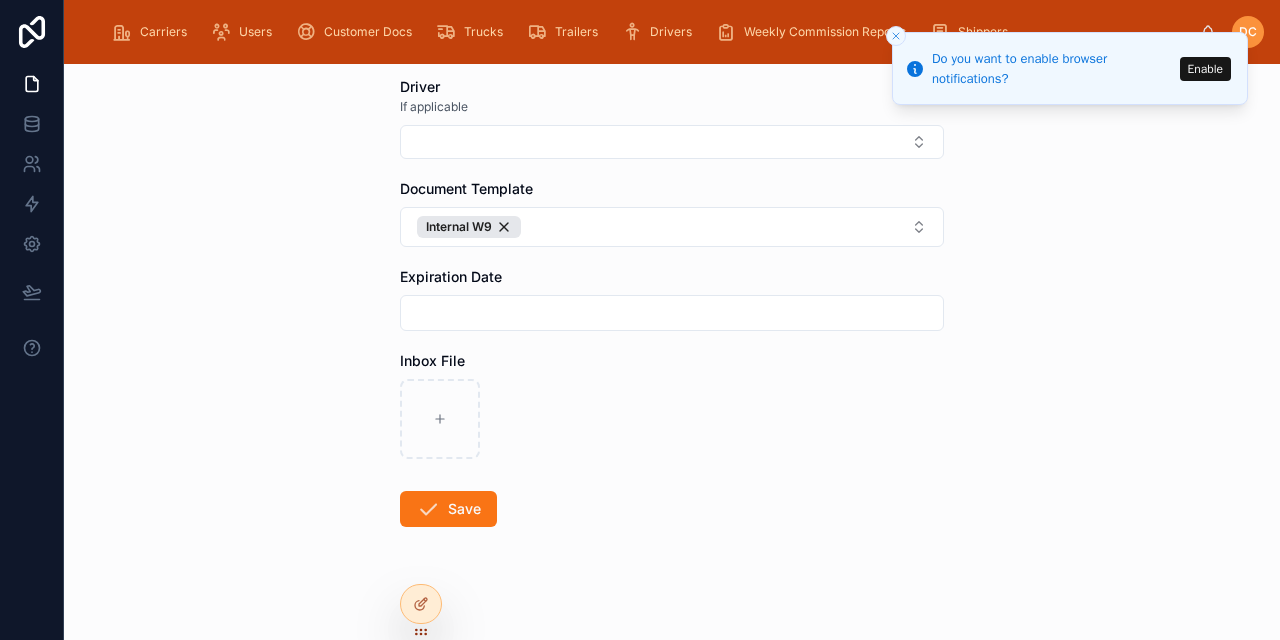 scroll, scrollTop: 233, scrollLeft: 0, axis: vertical 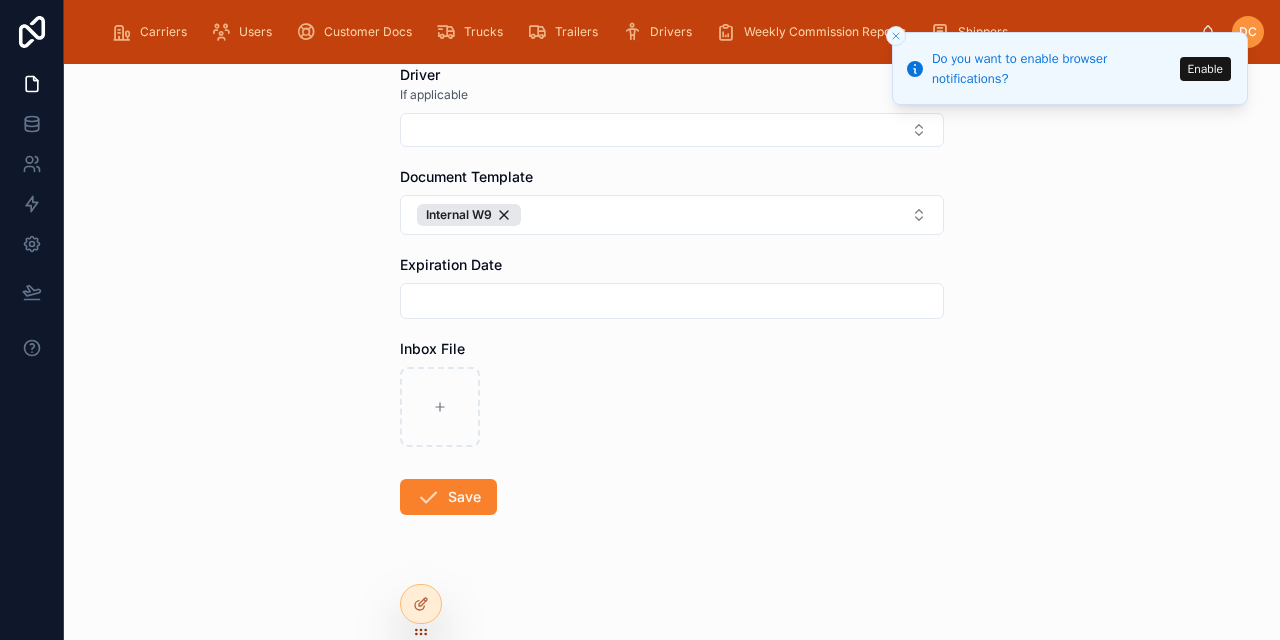 click on "Save" at bounding box center (448, 497) 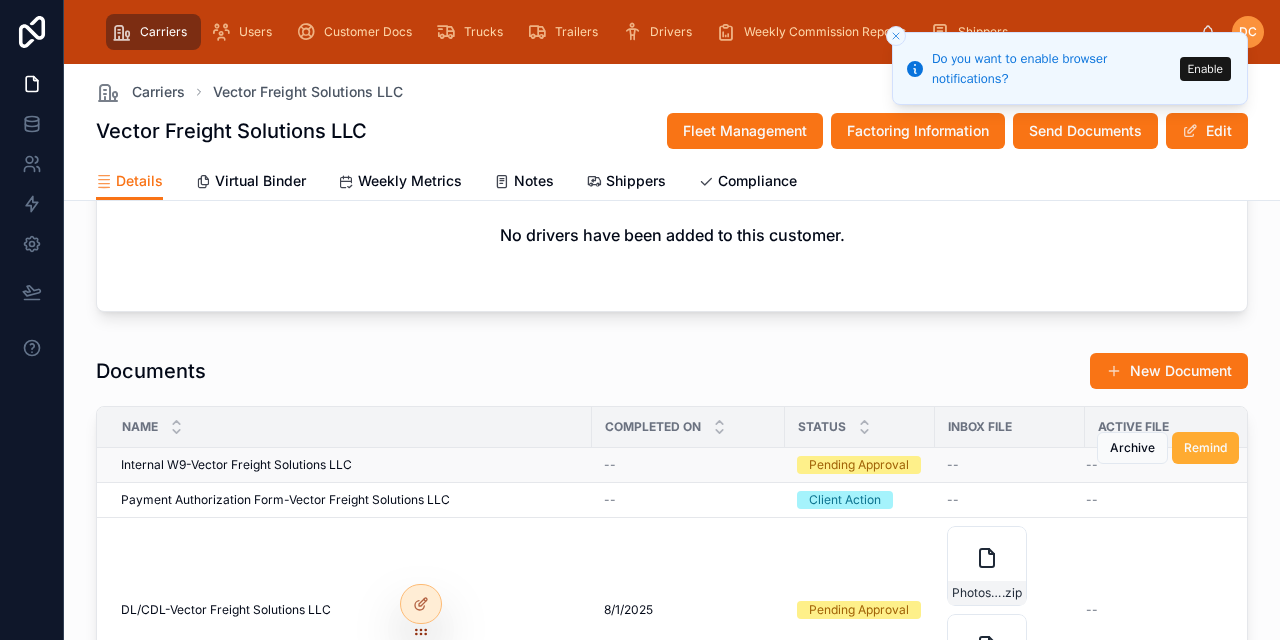 scroll, scrollTop: 1900, scrollLeft: 0, axis: vertical 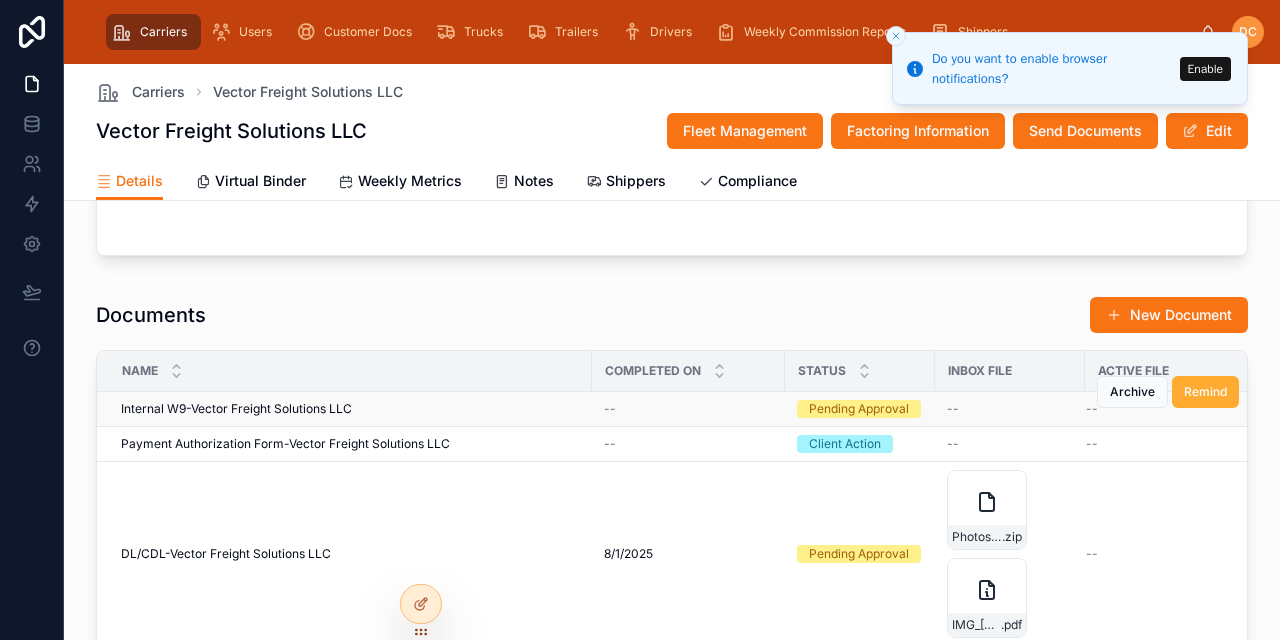 click on "Internal W9-Vector Freight Solutions LLC Internal W9-Vector Freight Solutions LLC" at bounding box center (350, 409) 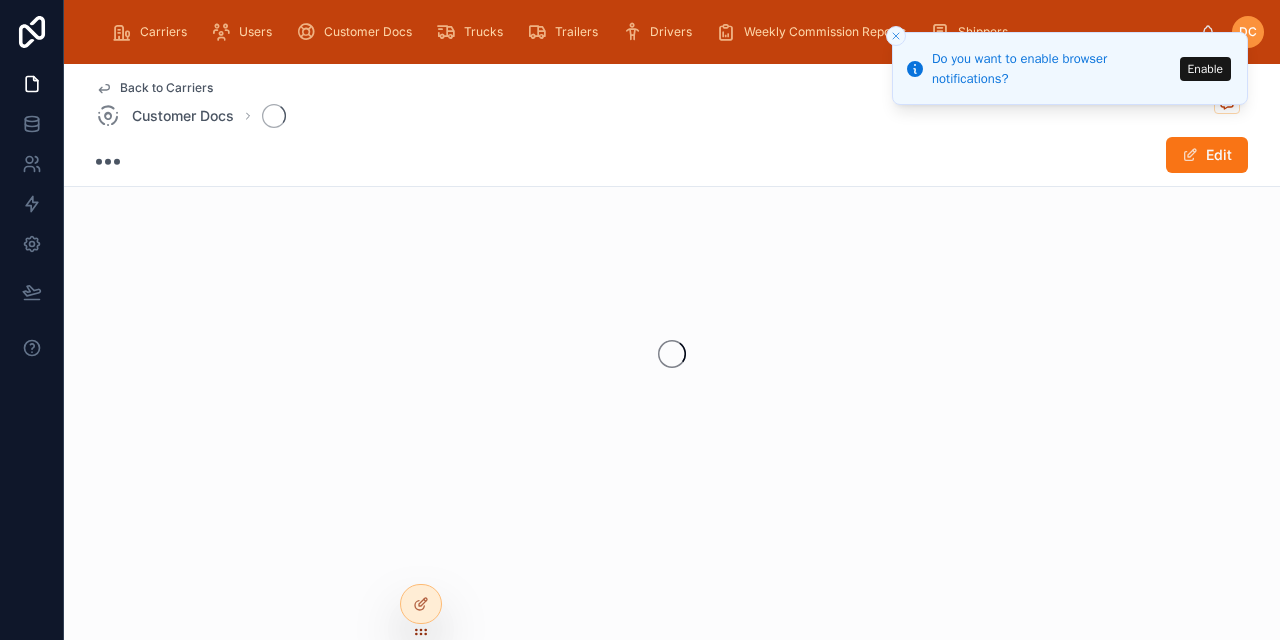 scroll, scrollTop: 14, scrollLeft: 0, axis: vertical 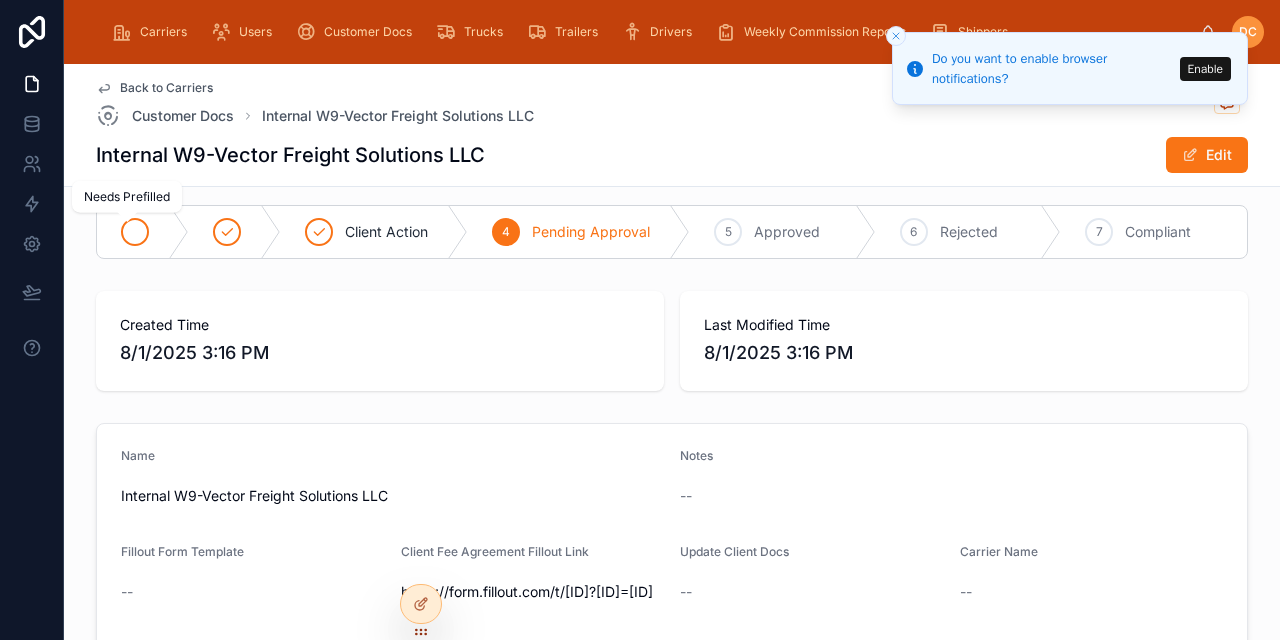 click 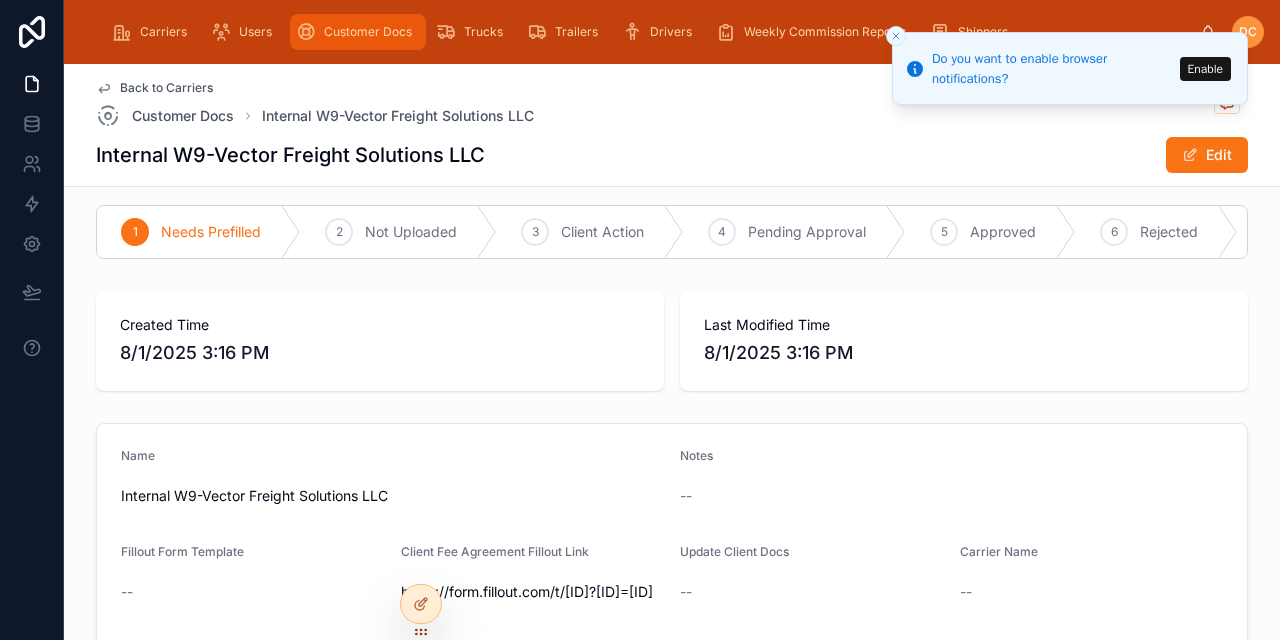 click on "Customer Docs" at bounding box center [368, 32] 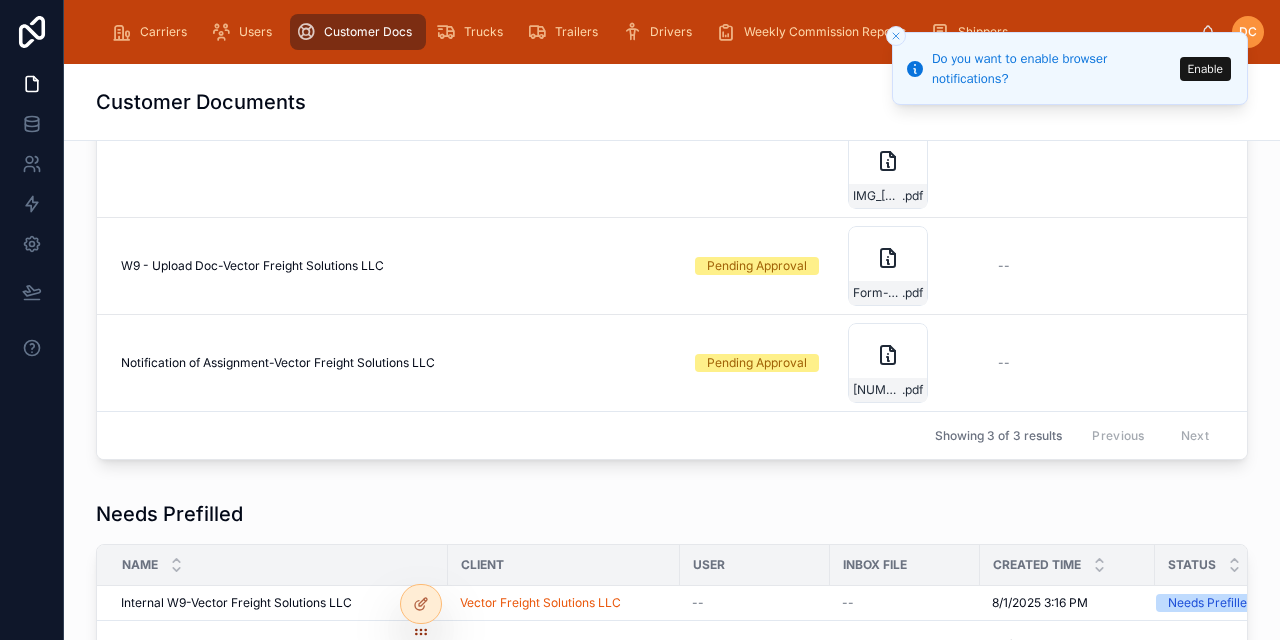 scroll, scrollTop: 514, scrollLeft: 0, axis: vertical 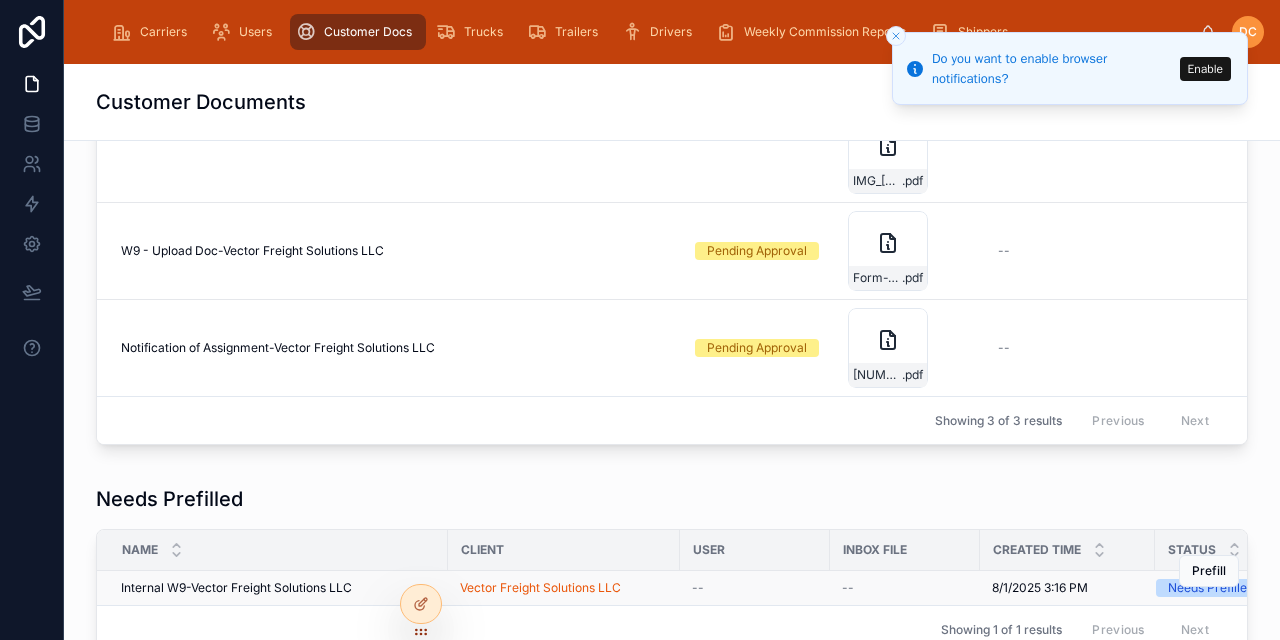 click on "Needs Prefilled" at bounding box center (1211, 588) 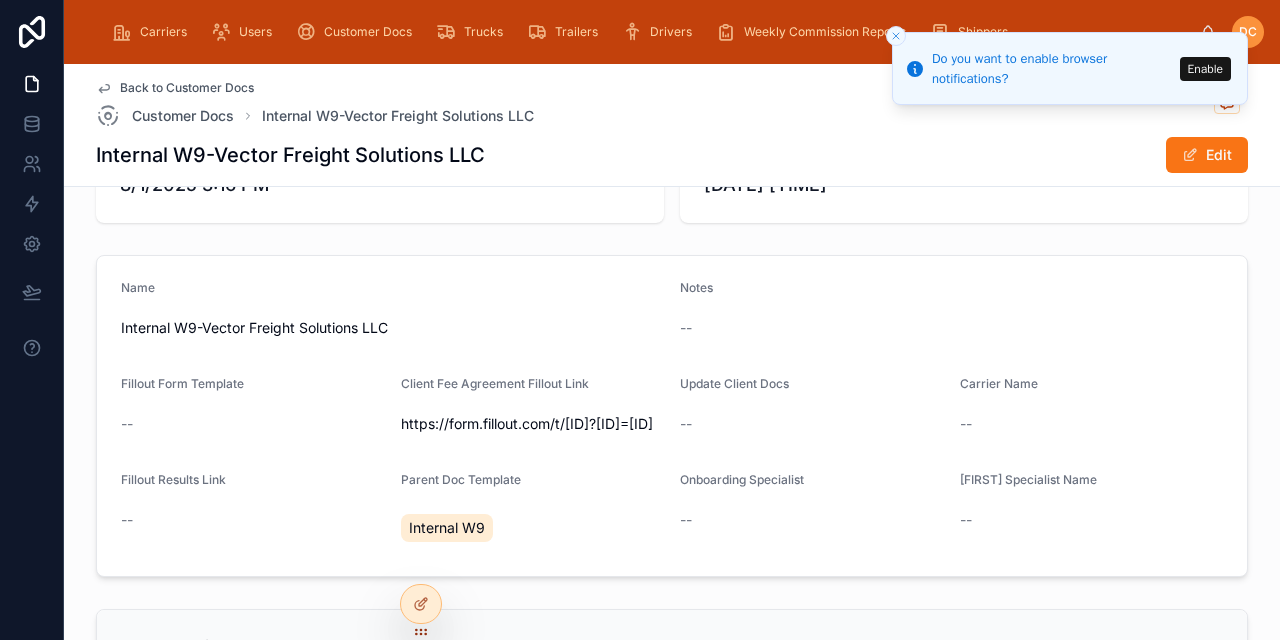 scroll, scrollTop: 0, scrollLeft: 0, axis: both 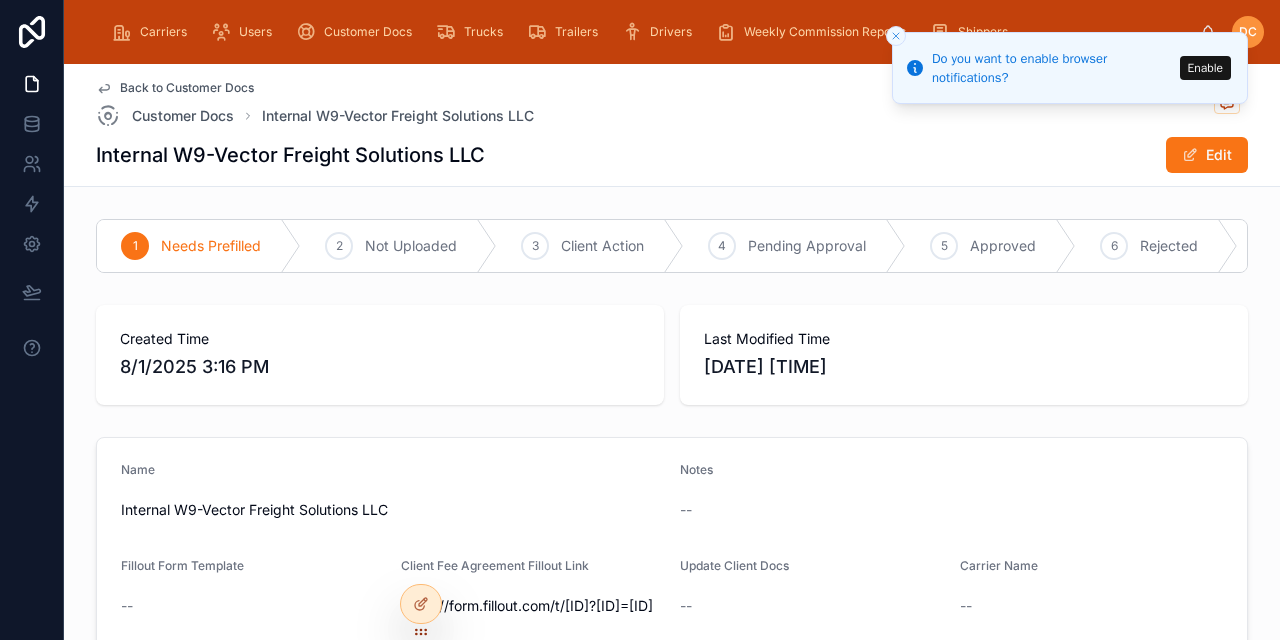 click 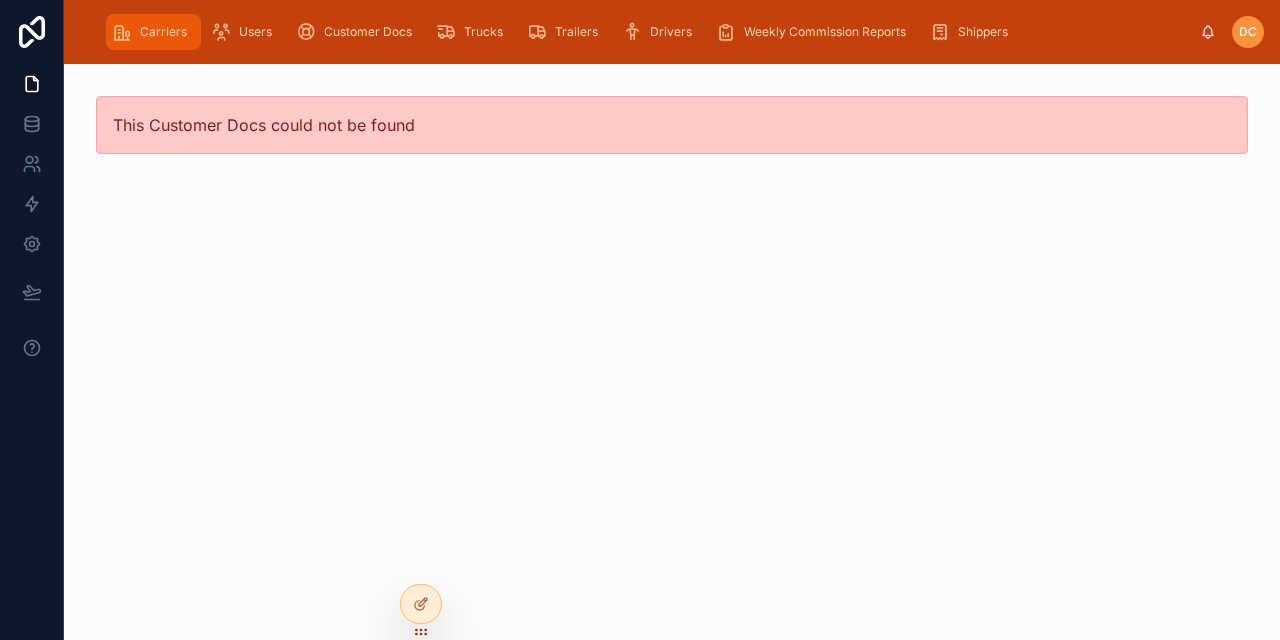 click on "Carriers" at bounding box center (163, 32) 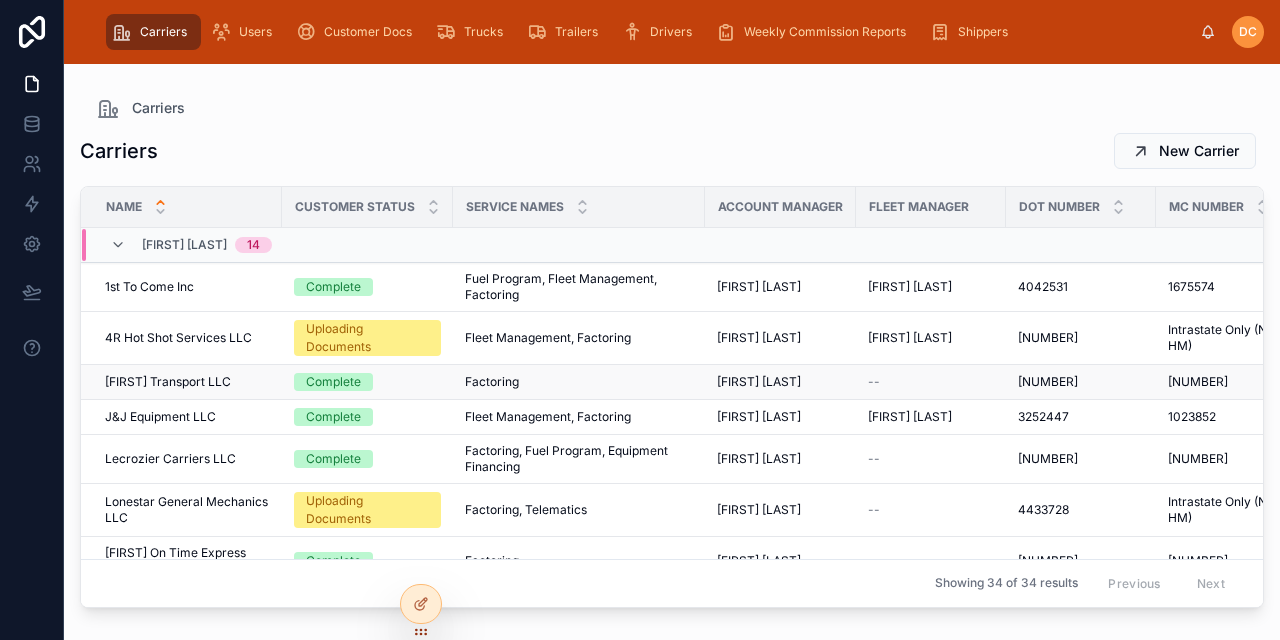 scroll, scrollTop: 400, scrollLeft: 0, axis: vertical 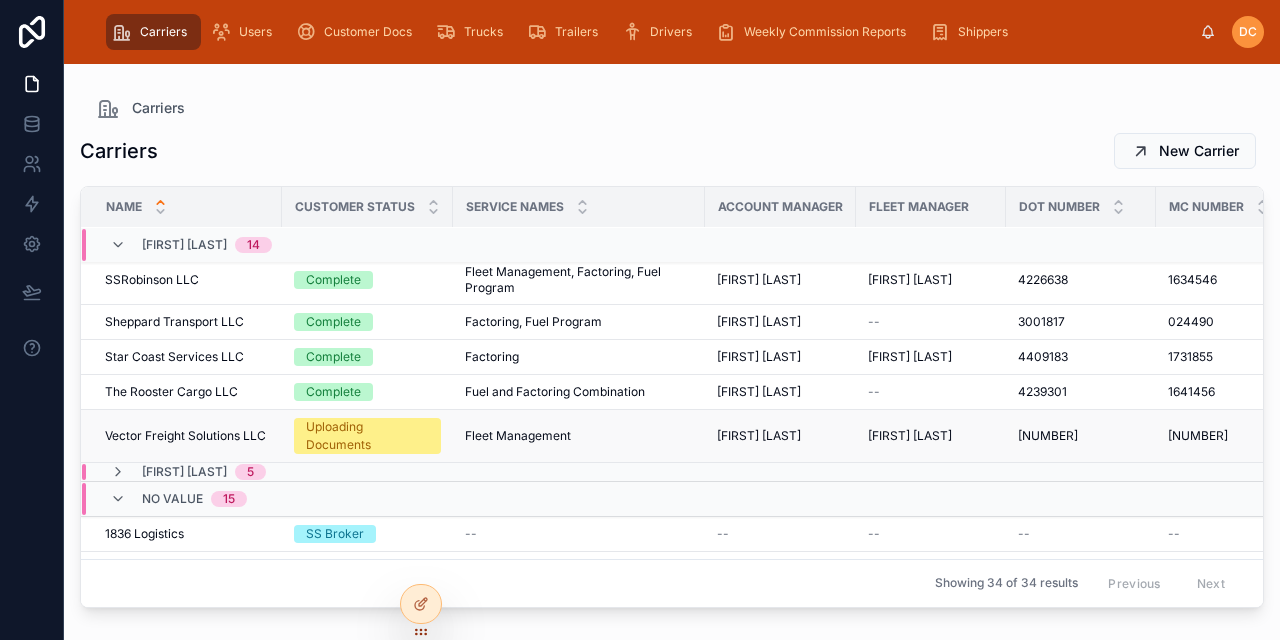 click on "Fleet Management Fleet Management" at bounding box center [579, 436] 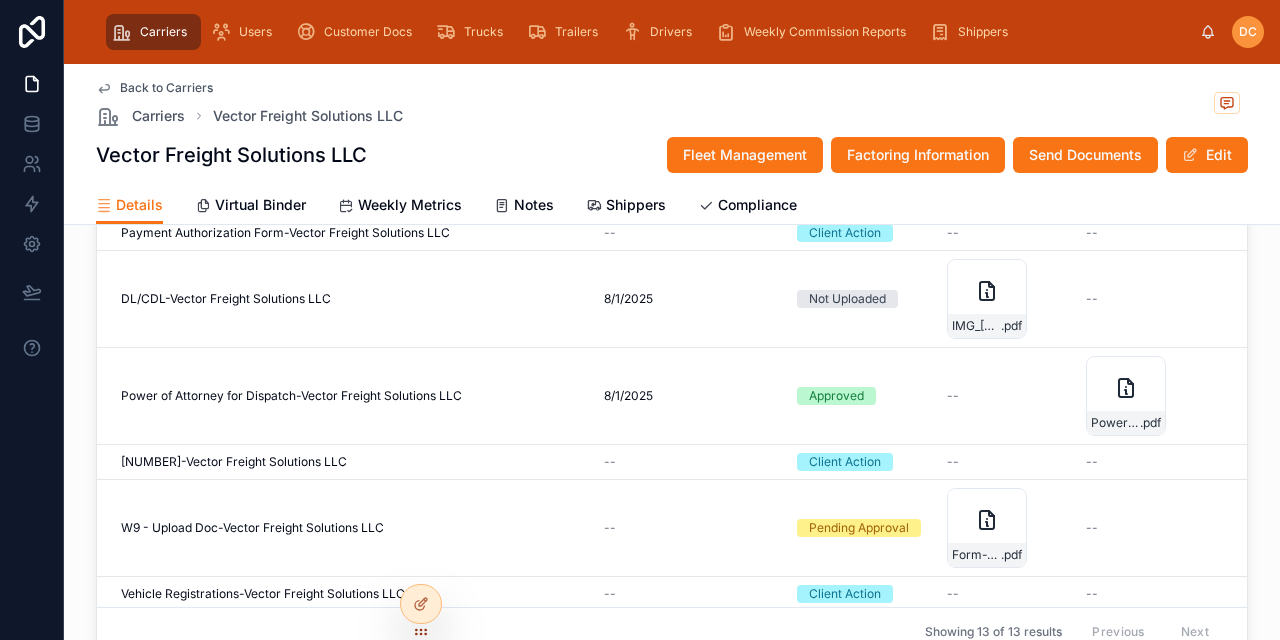scroll, scrollTop: 2000, scrollLeft: 0, axis: vertical 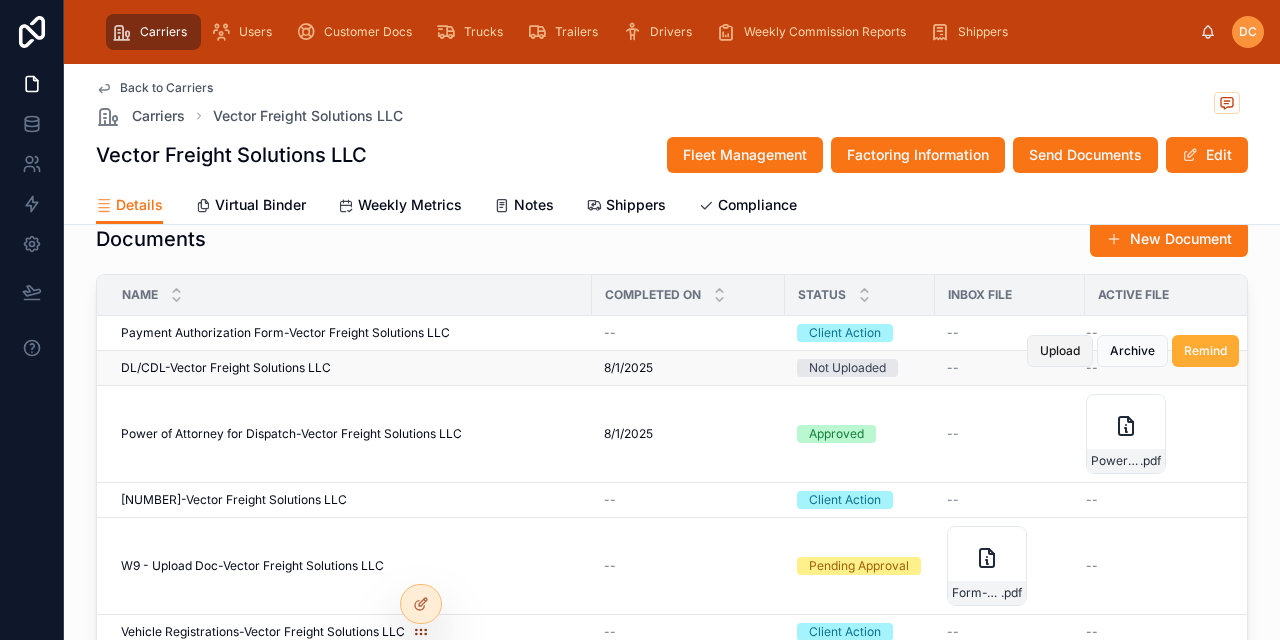 click on "Upload" at bounding box center [1060, 351] 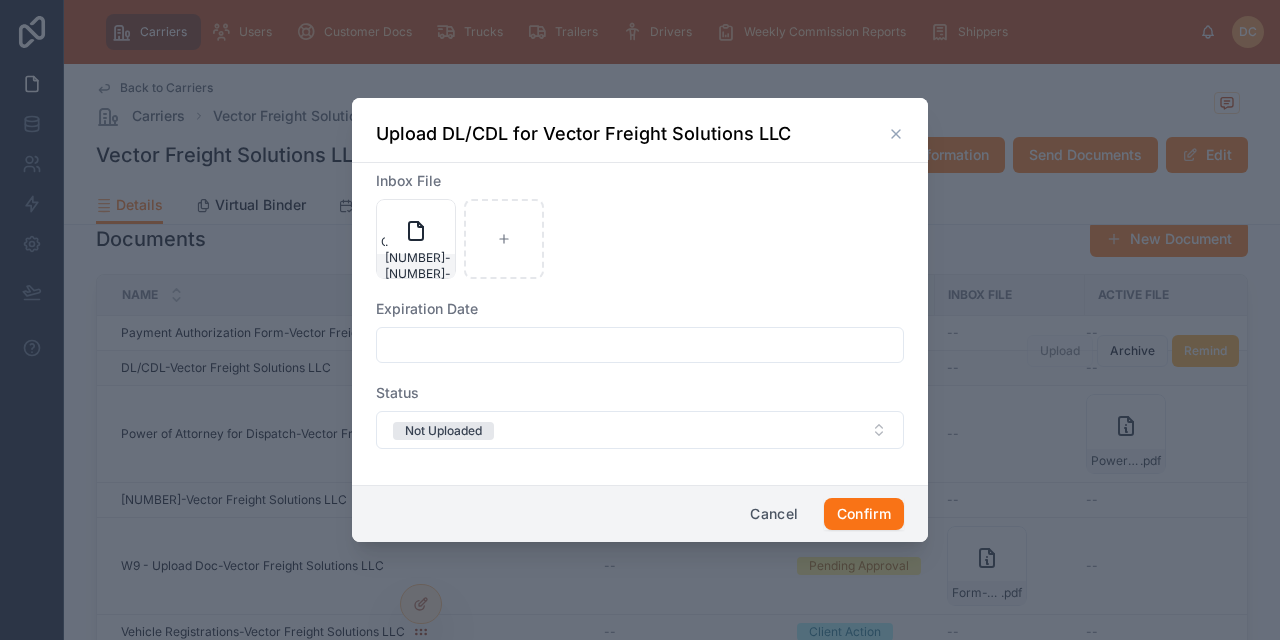 click at bounding box center (640, 345) 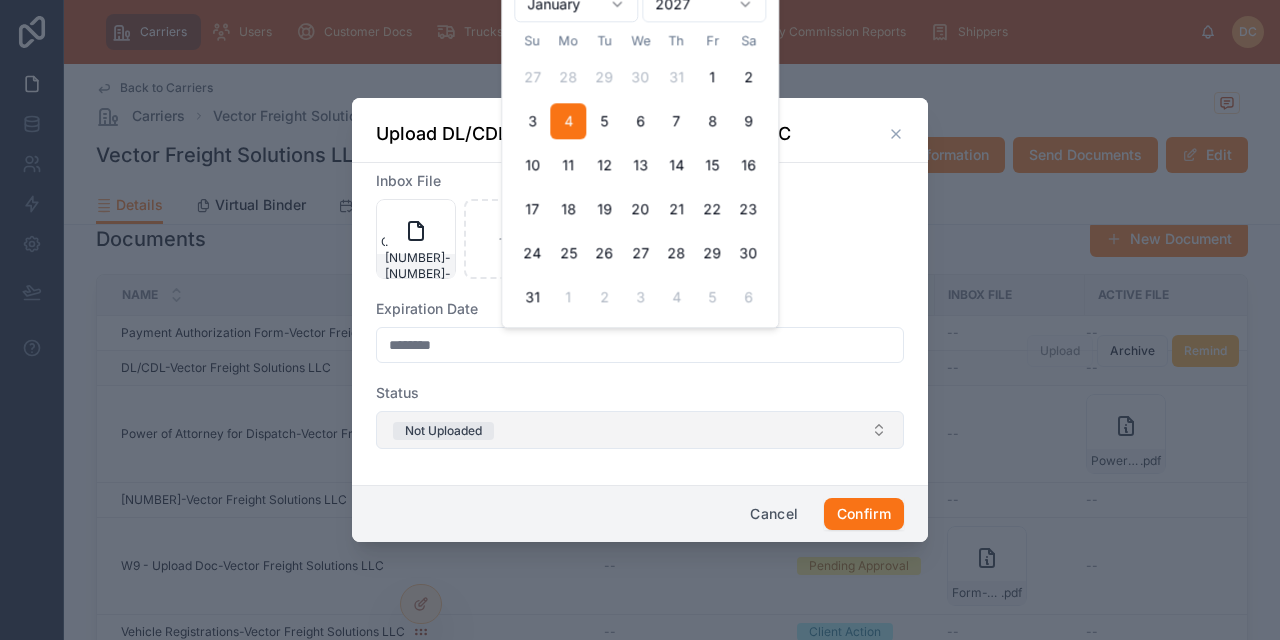 type on "********" 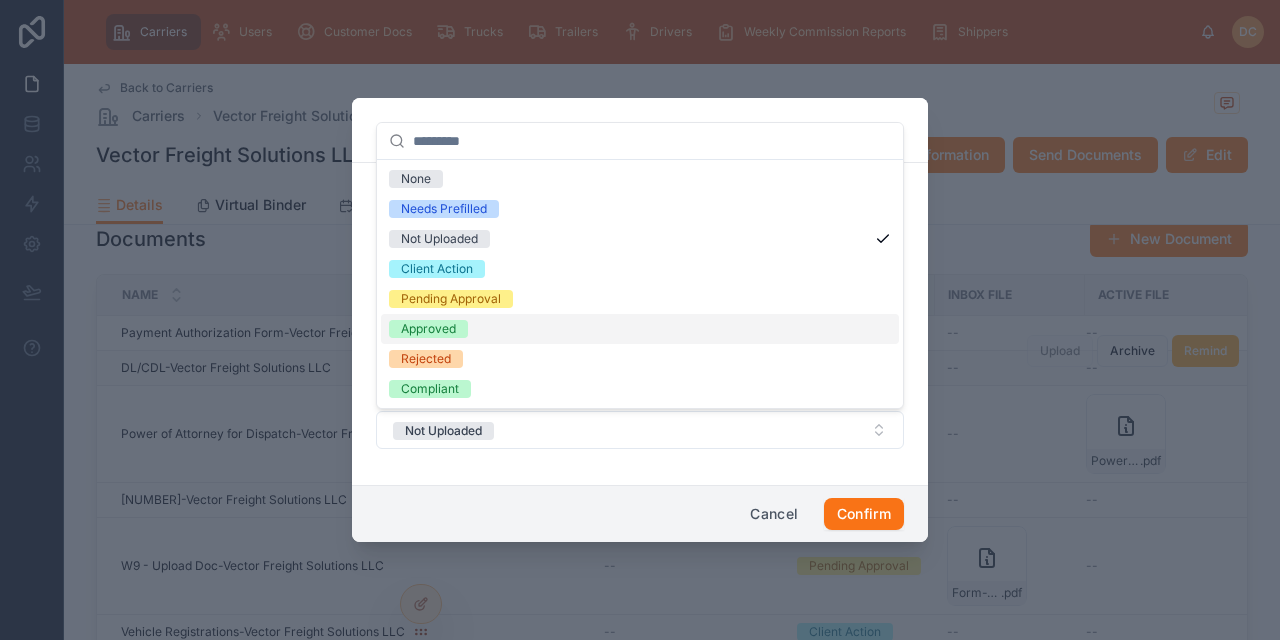 click on "Approved" at bounding box center (428, 329) 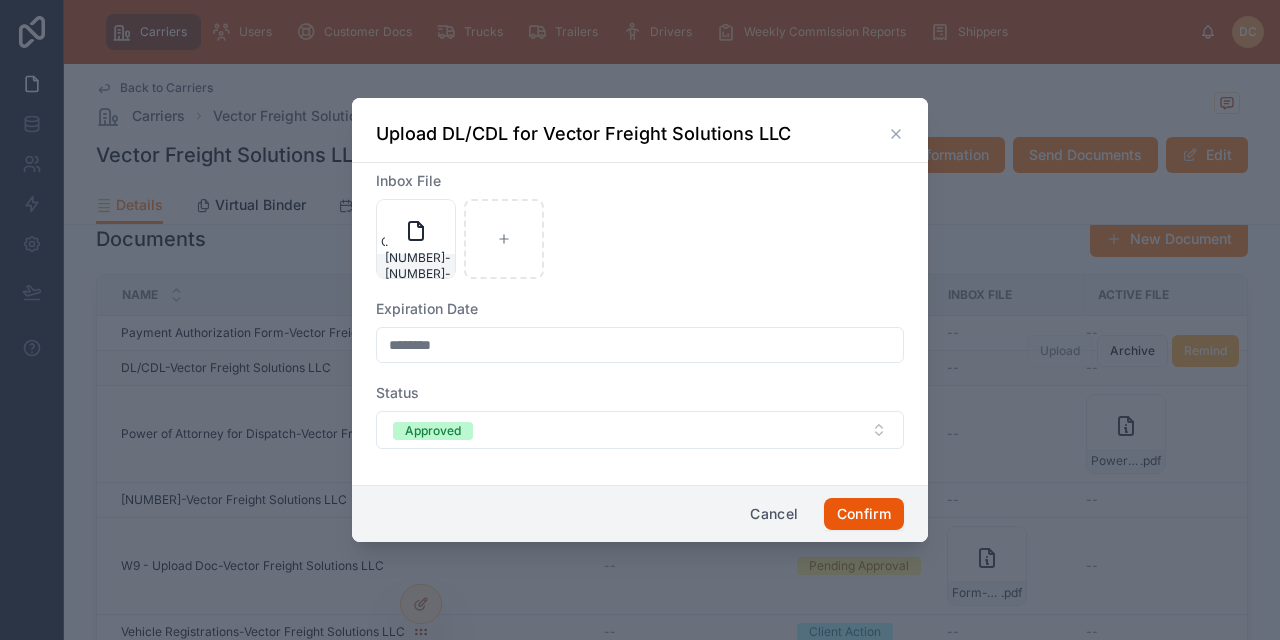 click on "Confirm" at bounding box center [864, 514] 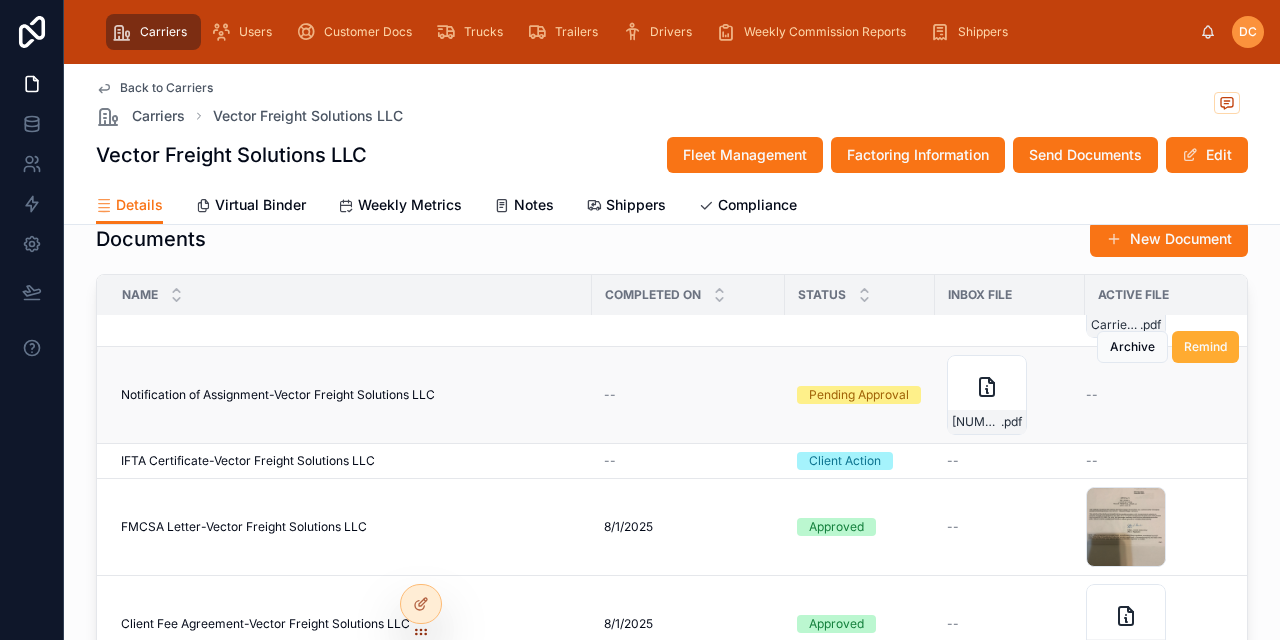 scroll, scrollTop: 508, scrollLeft: 0, axis: vertical 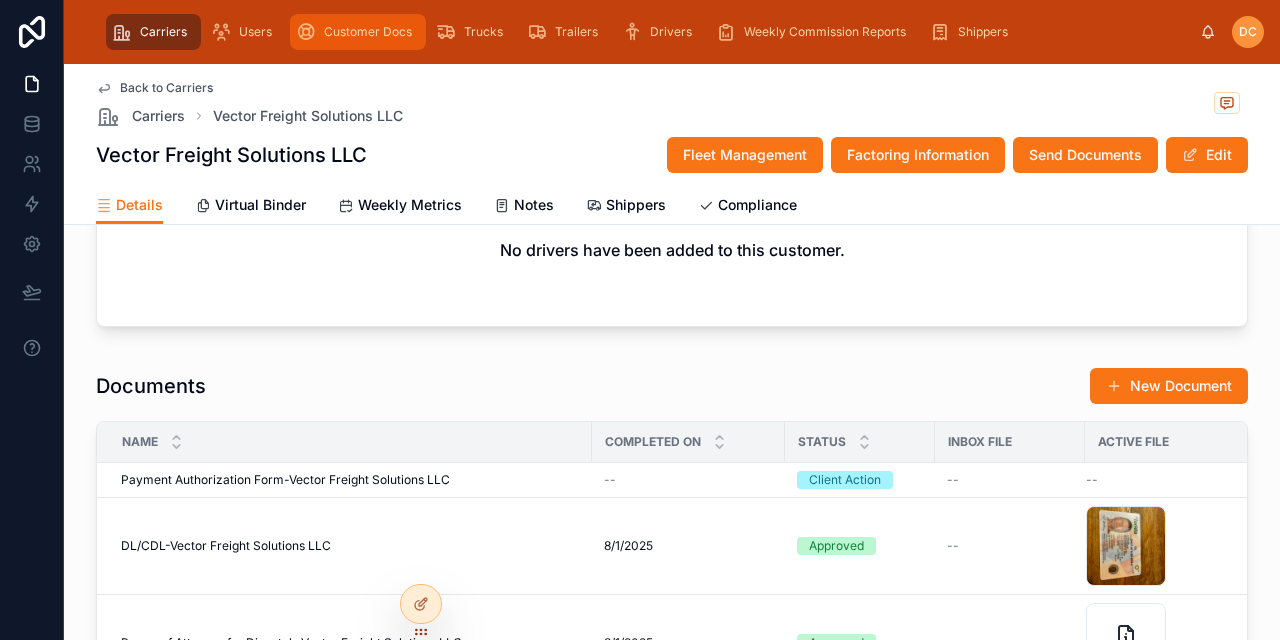 click on "Customer Docs" at bounding box center [368, 32] 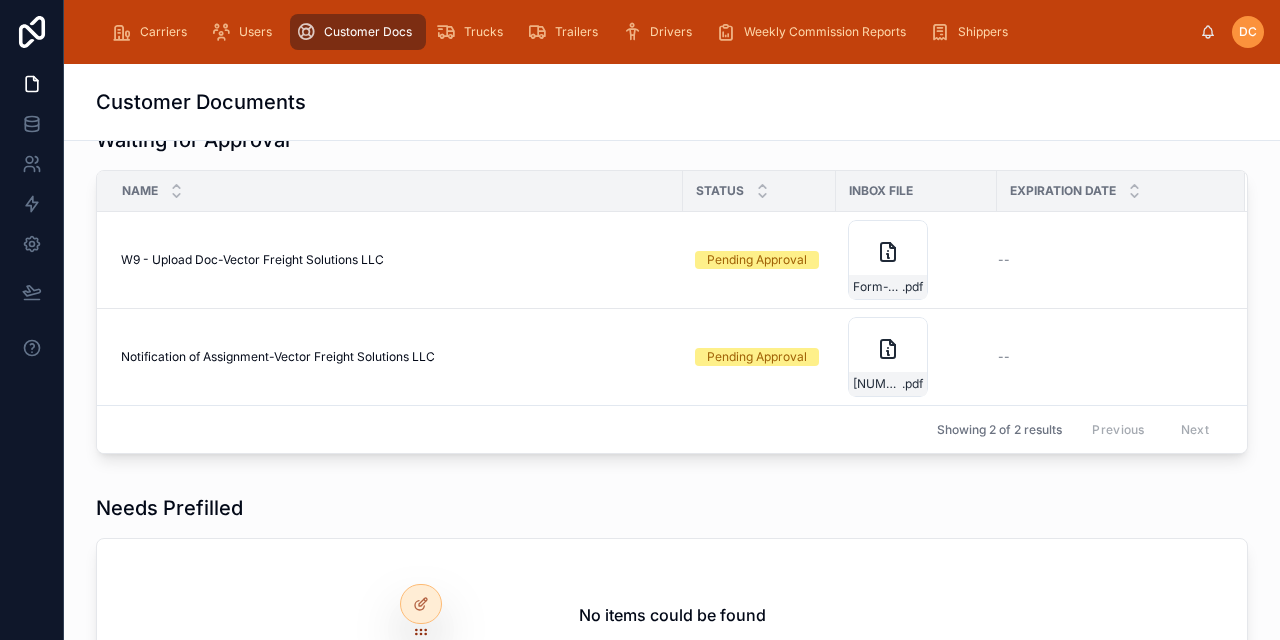 scroll, scrollTop: 267, scrollLeft: 0, axis: vertical 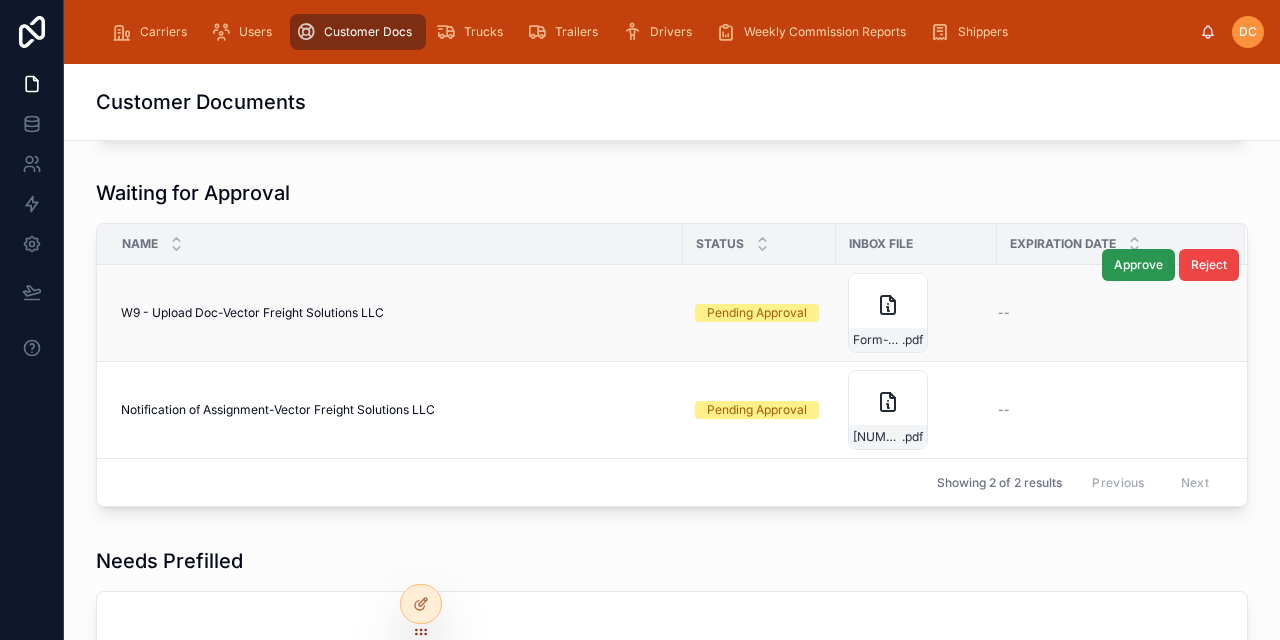 click on "Approve" at bounding box center [1138, 265] 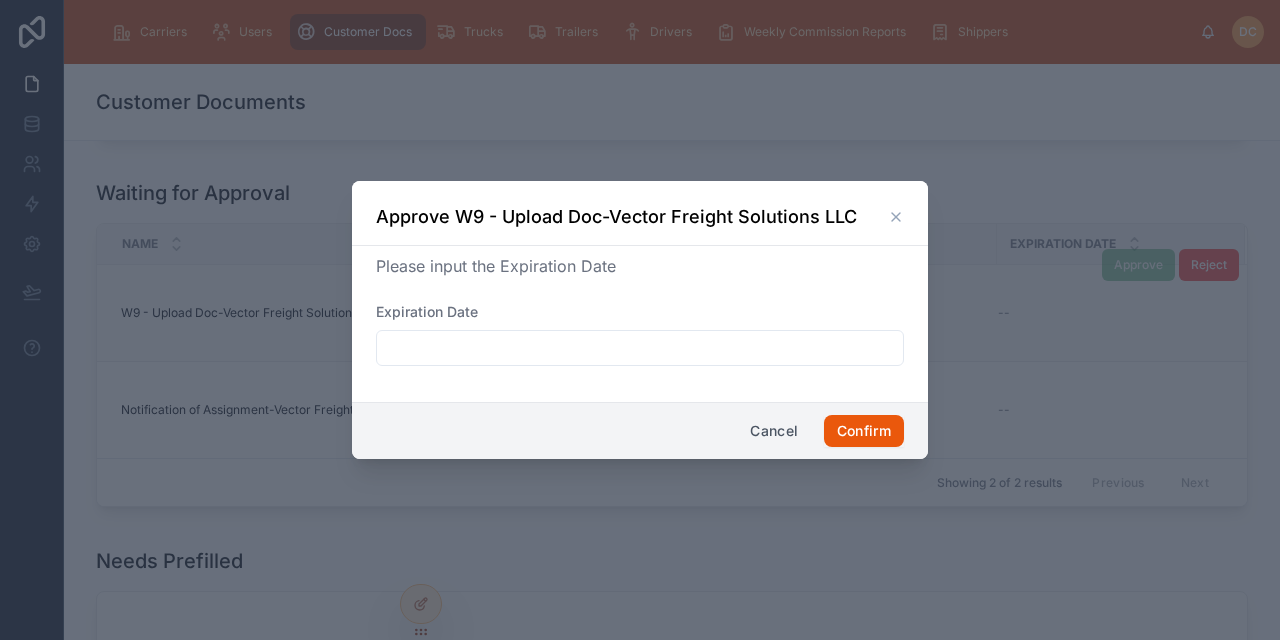 click on "Confirm" at bounding box center (864, 431) 